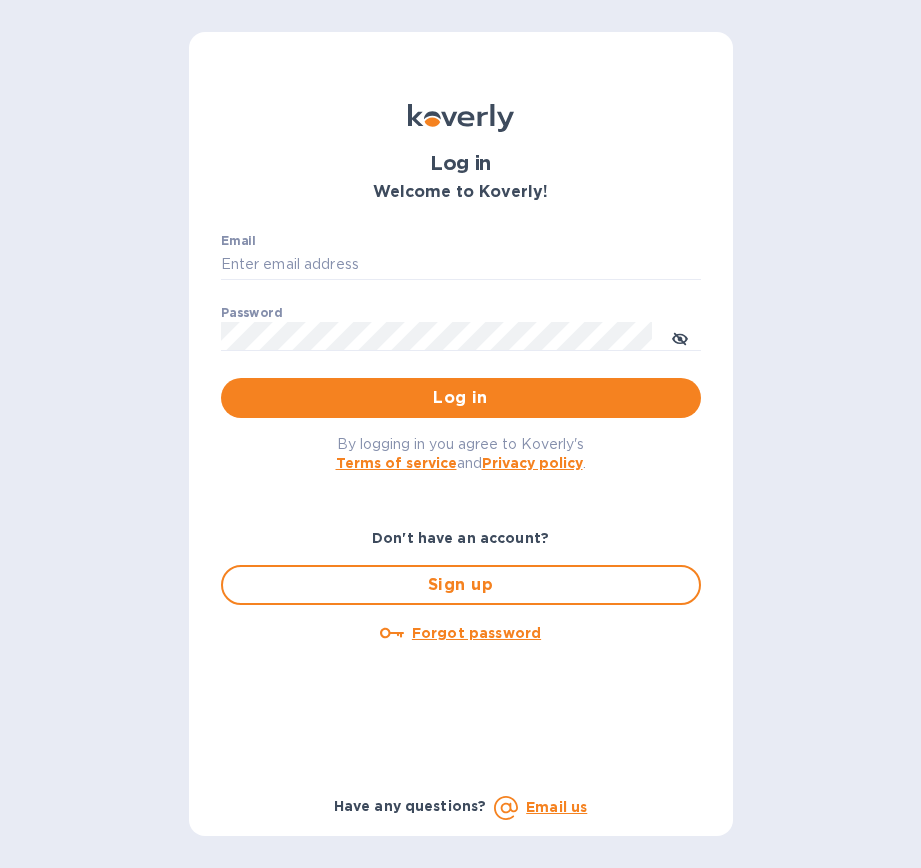 scroll, scrollTop: 0, scrollLeft: 0, axis: both 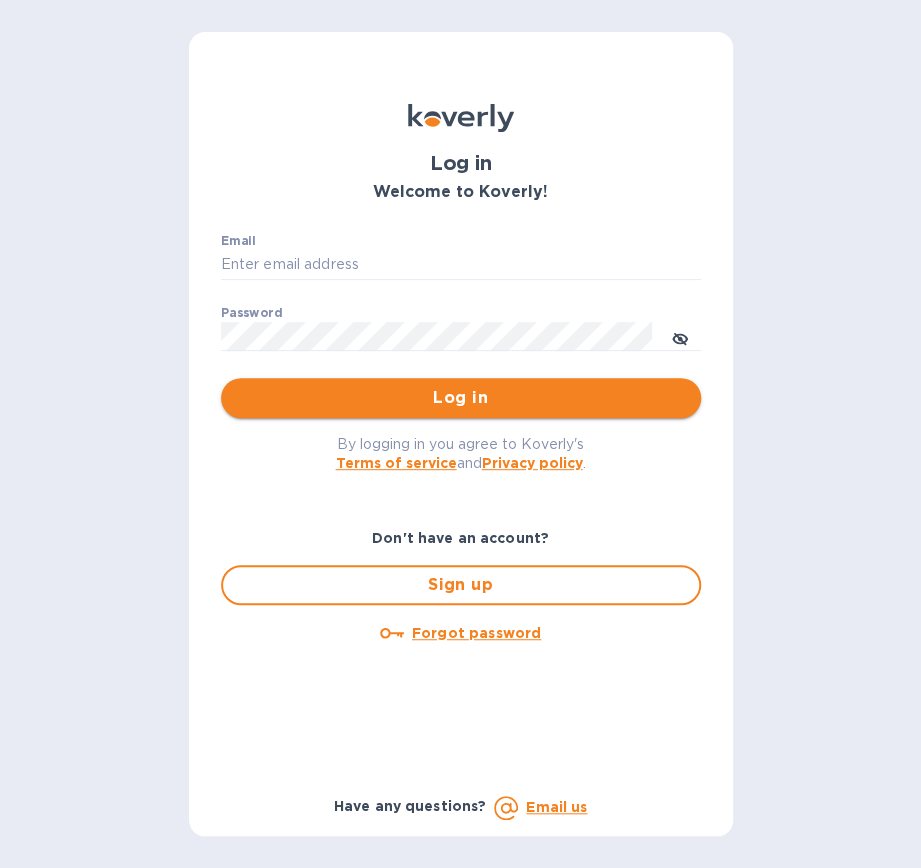 type on "[EMAIL]" 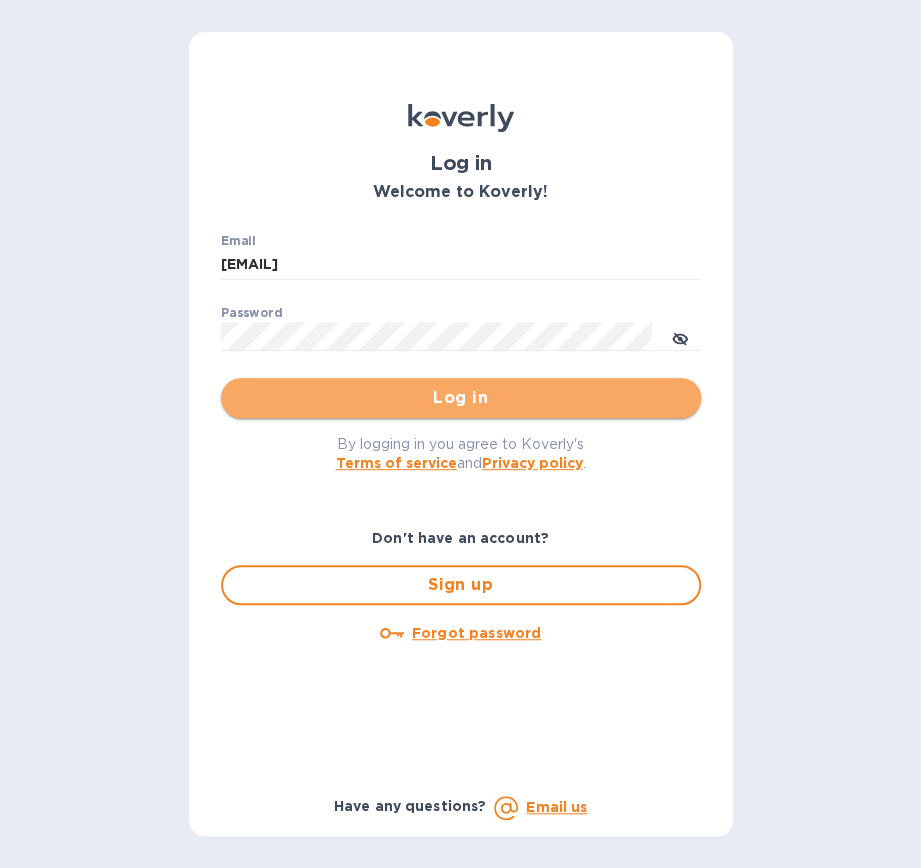 click on "Log in" at bounding box center (461, 398) 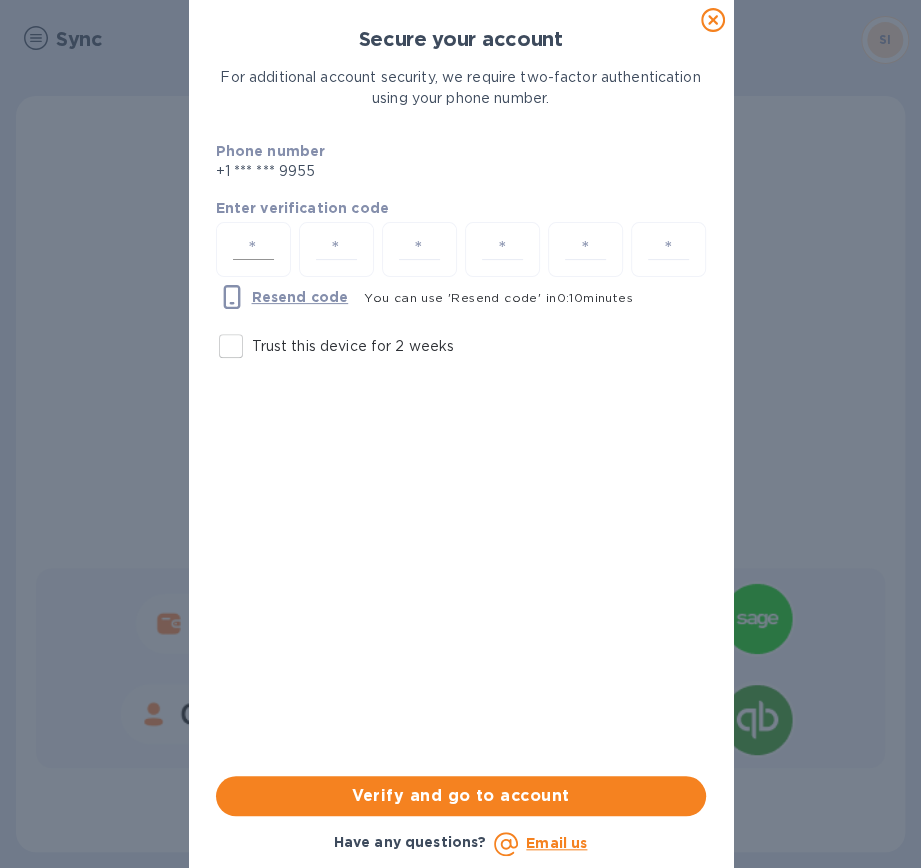 click at bounding box center [253, 249] 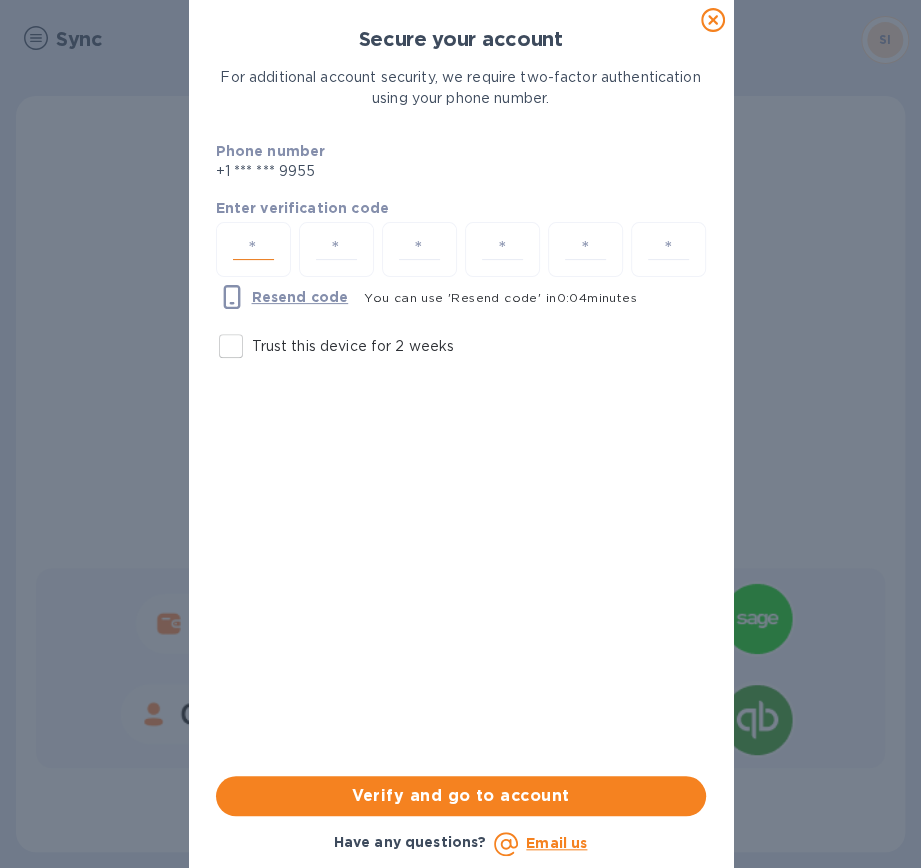 type on "9" 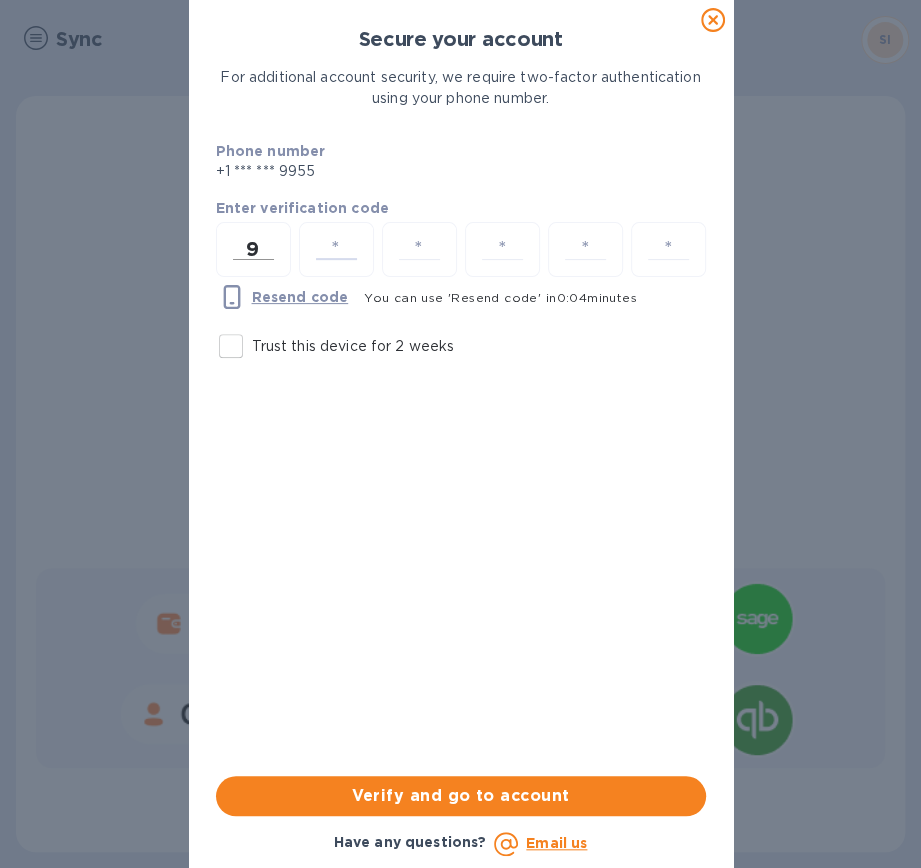 type on "2" 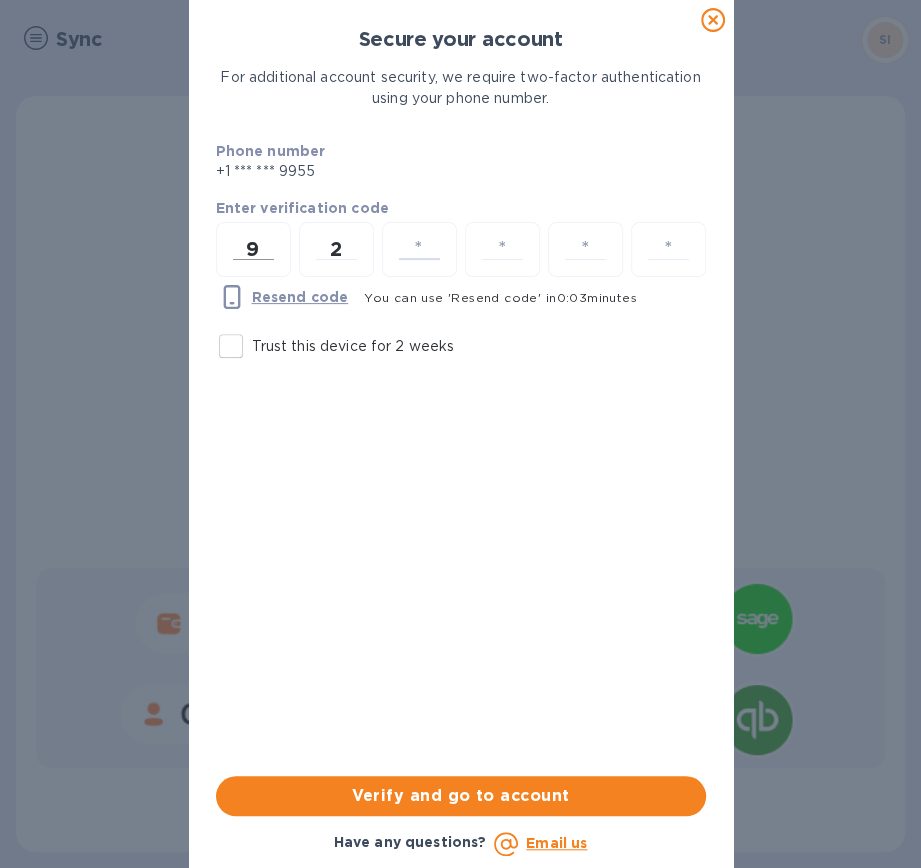 type on "1" 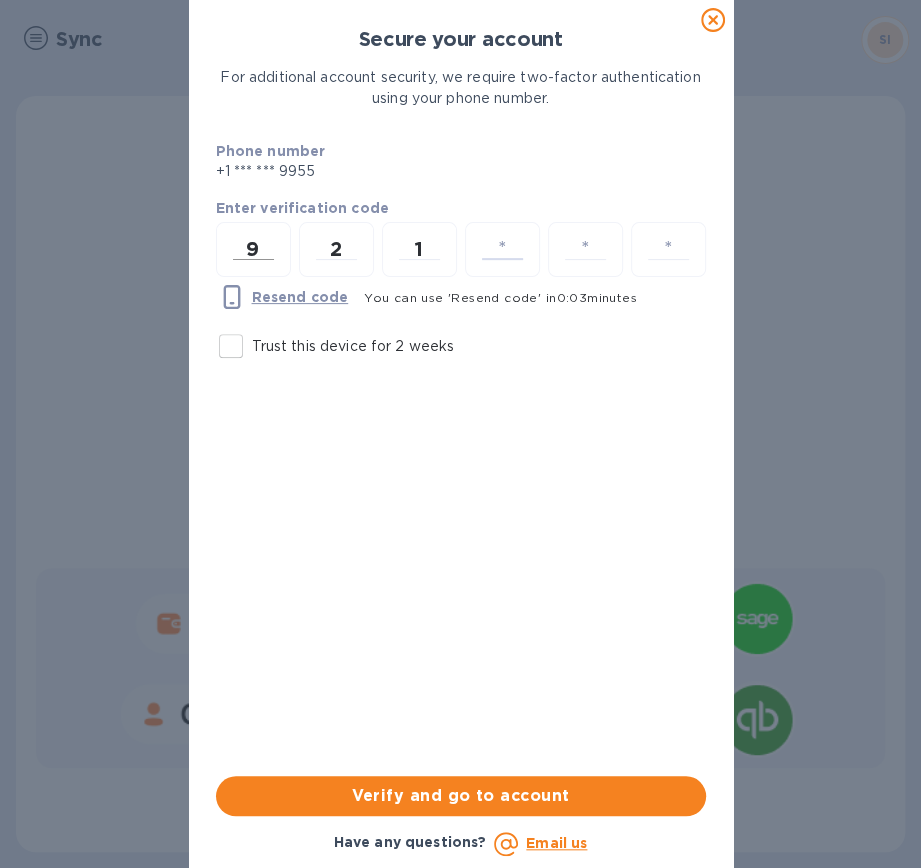 type on "4" 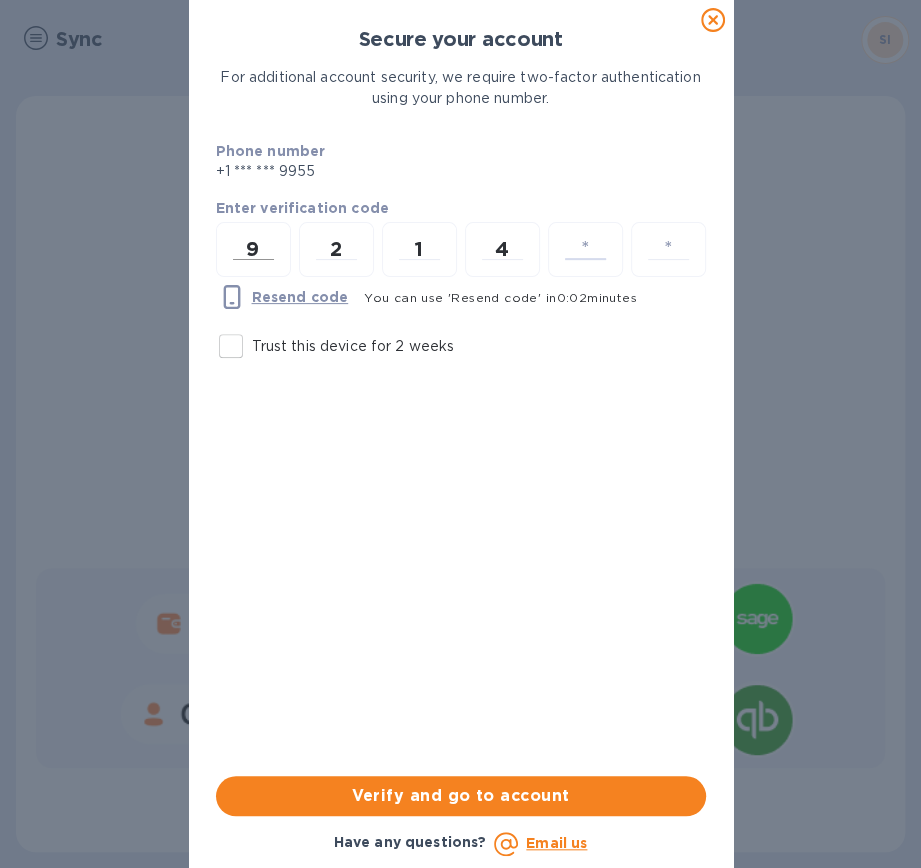 type on "6" 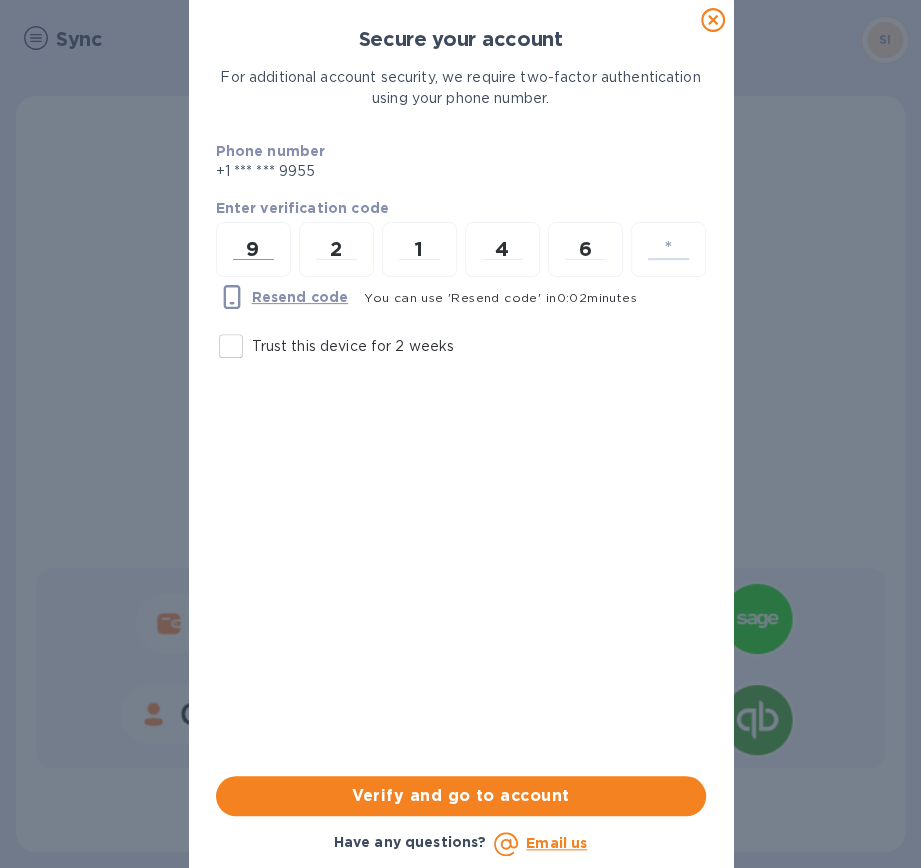 type on "7" 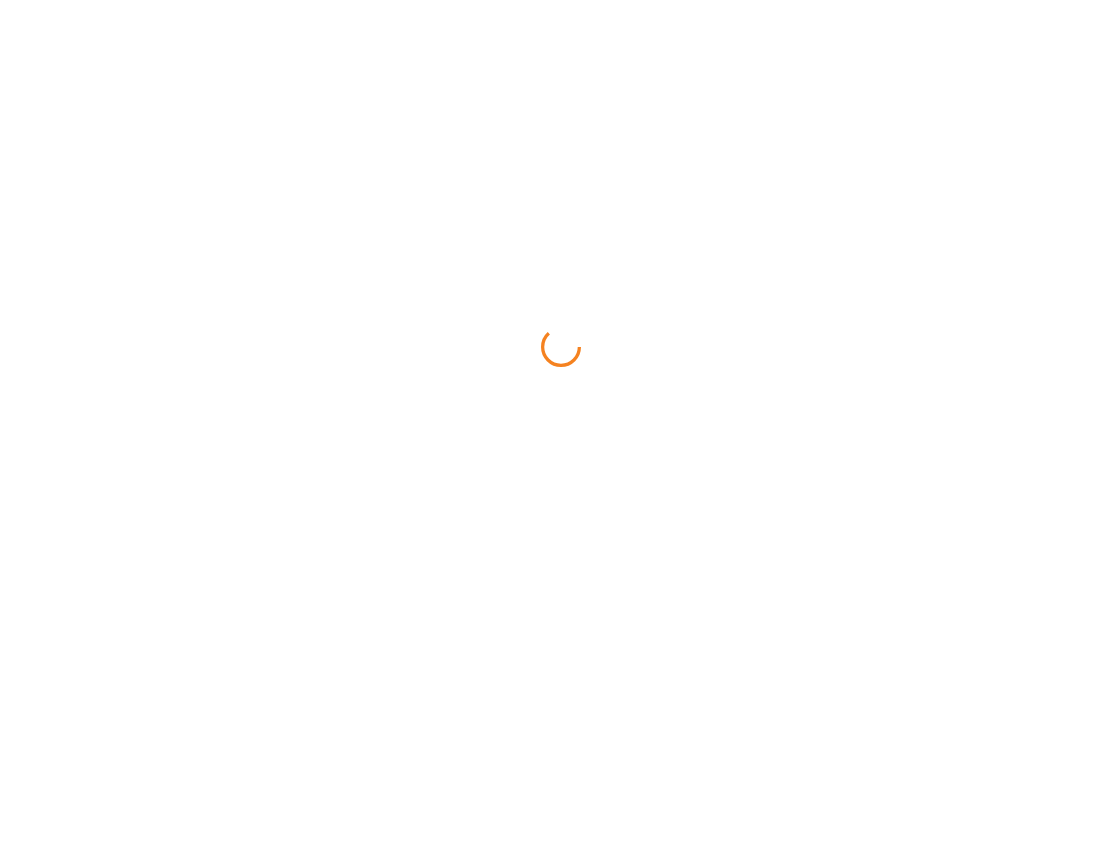 scroll, scrollTop: 0, scrollLeft: 0, axis: both 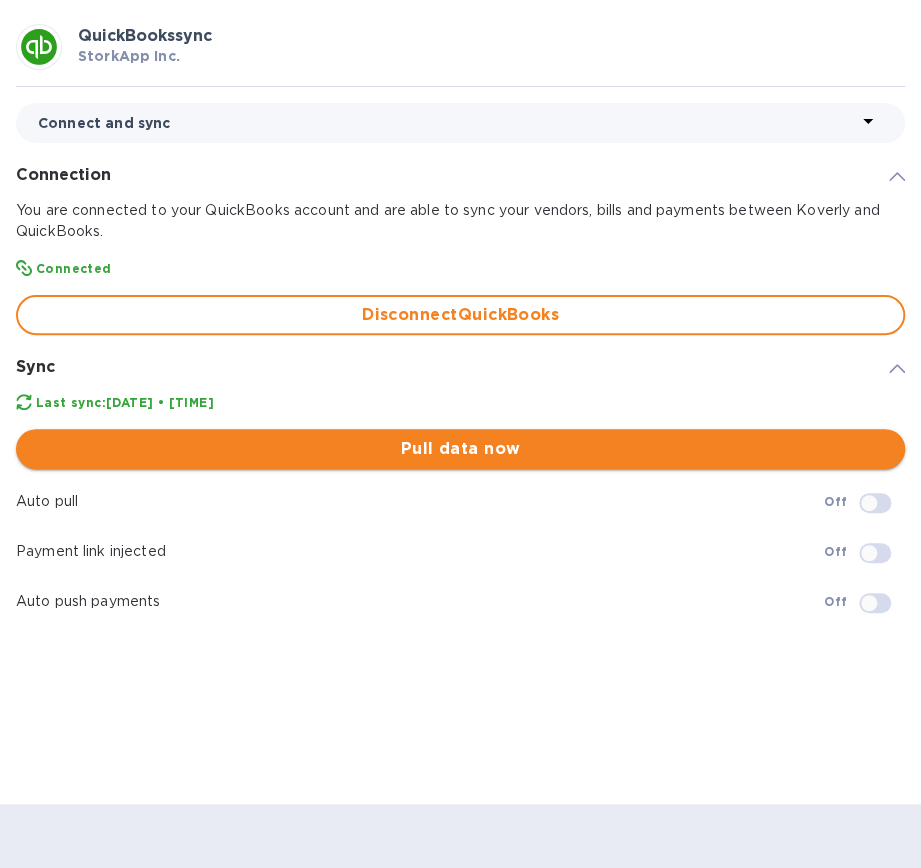 click on "Pull data now" at bounding box center [460, 449] 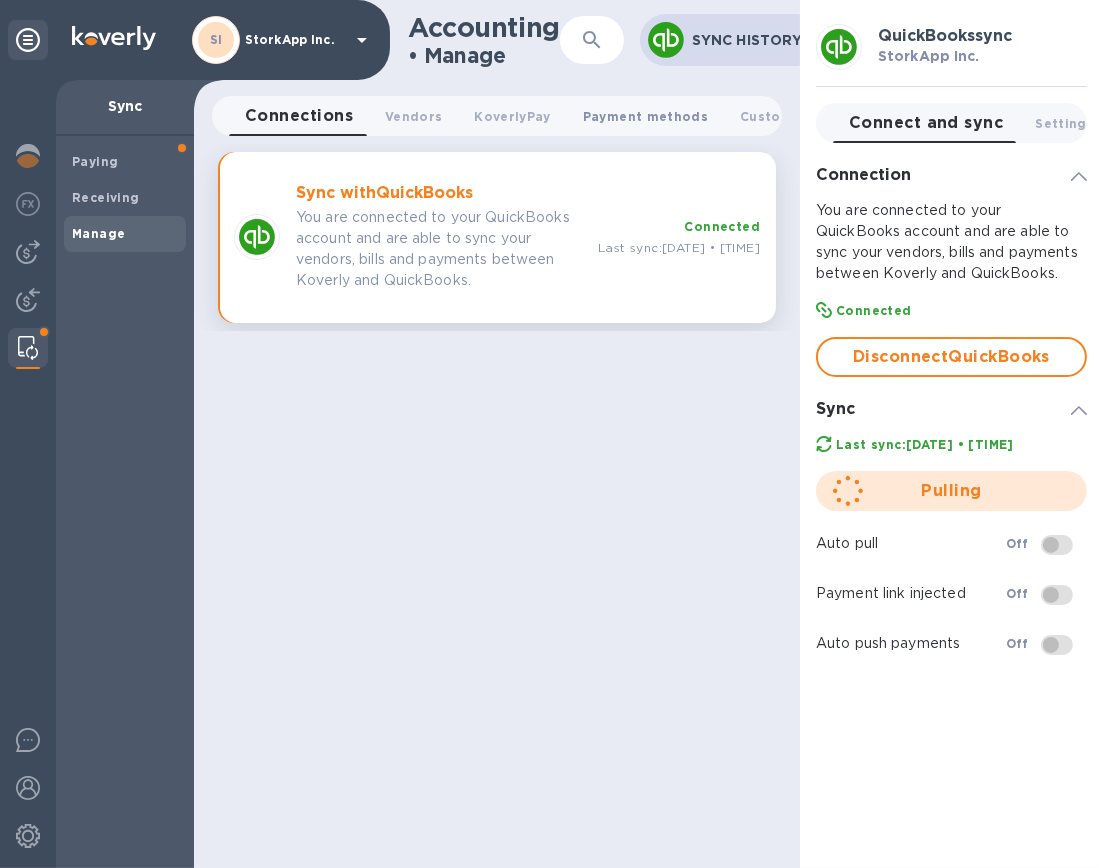 click on "Payment methods 0" at bounding box center (645, 116) 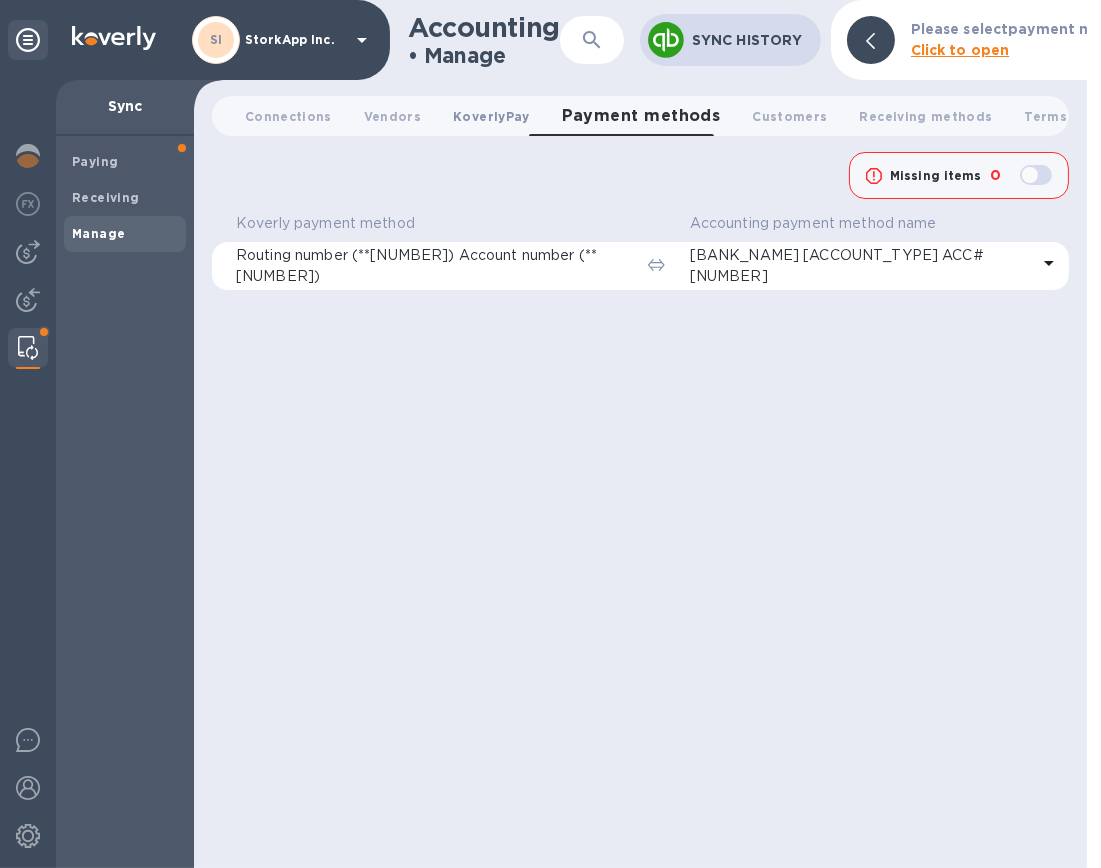 click on "KoverlyPay 0" at bounding box center [491, 116] 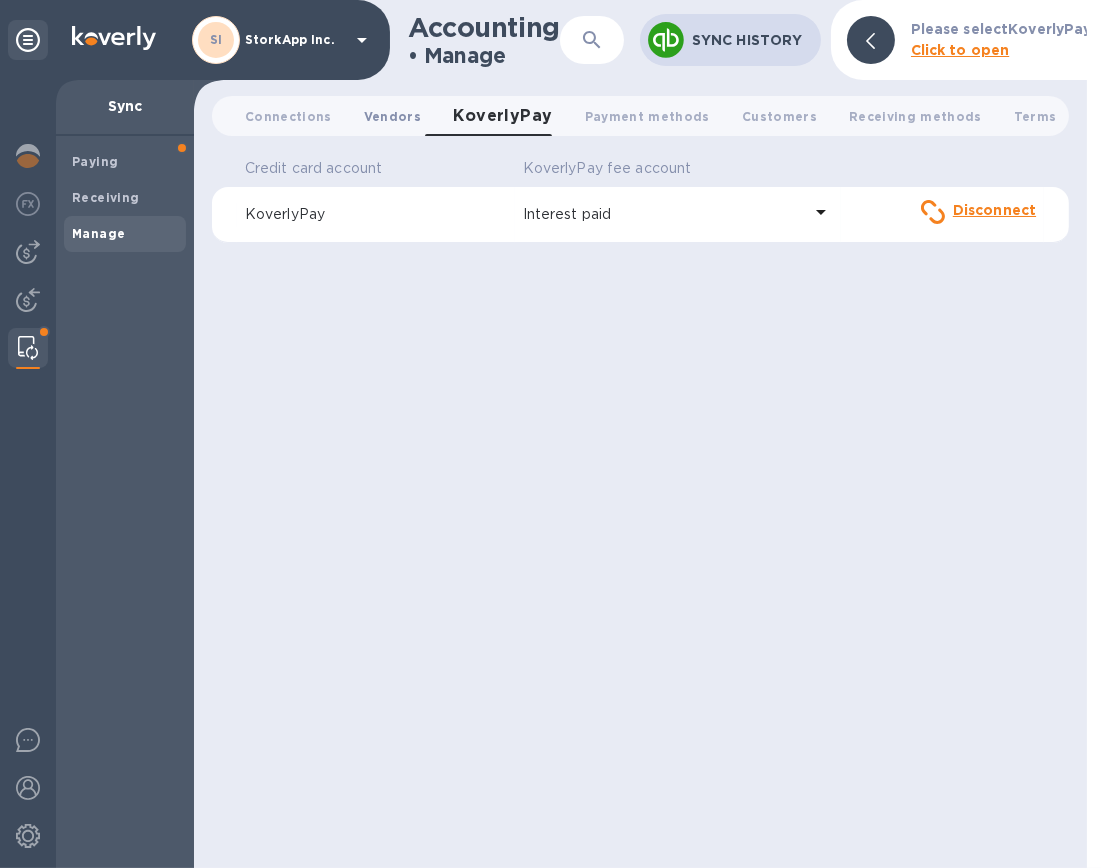 click on "Vendors 0" at bounding box center [392, 116] 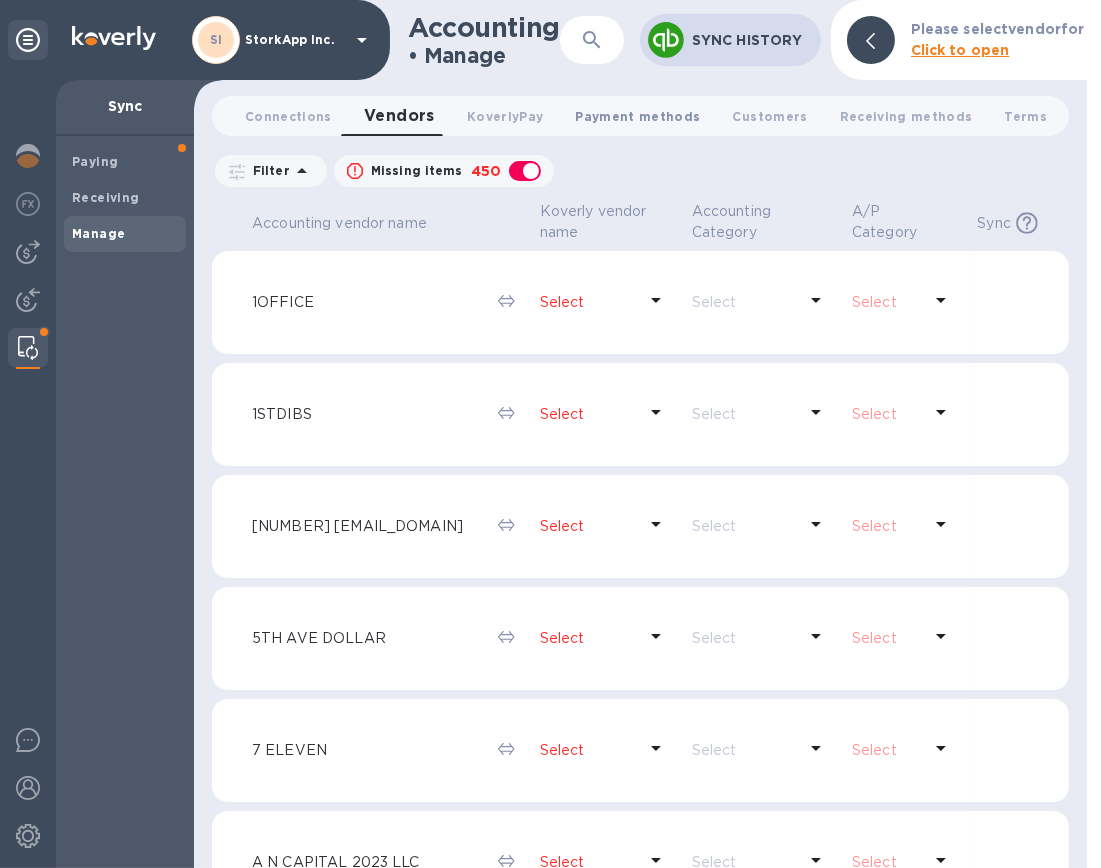 click on "Payment methods 0" at bounding box center (637, 116) 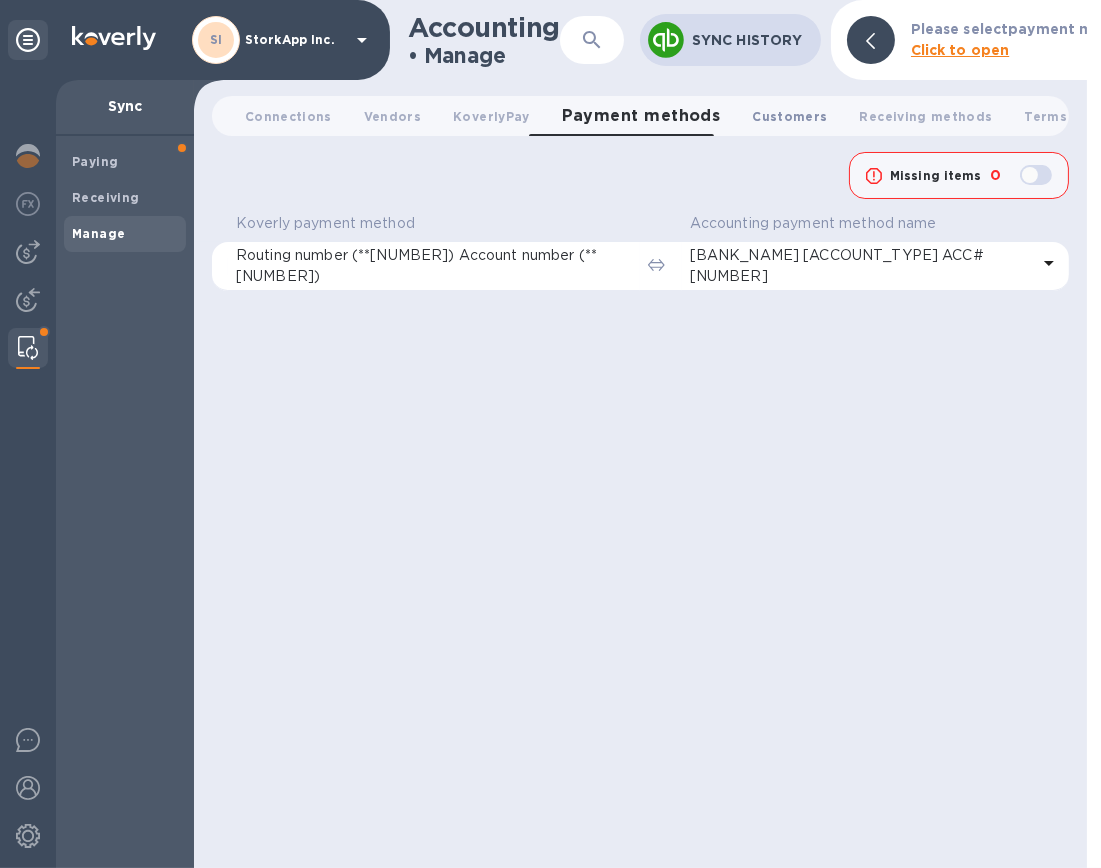 click on "Customers 0" at bounding box center [789, 116] 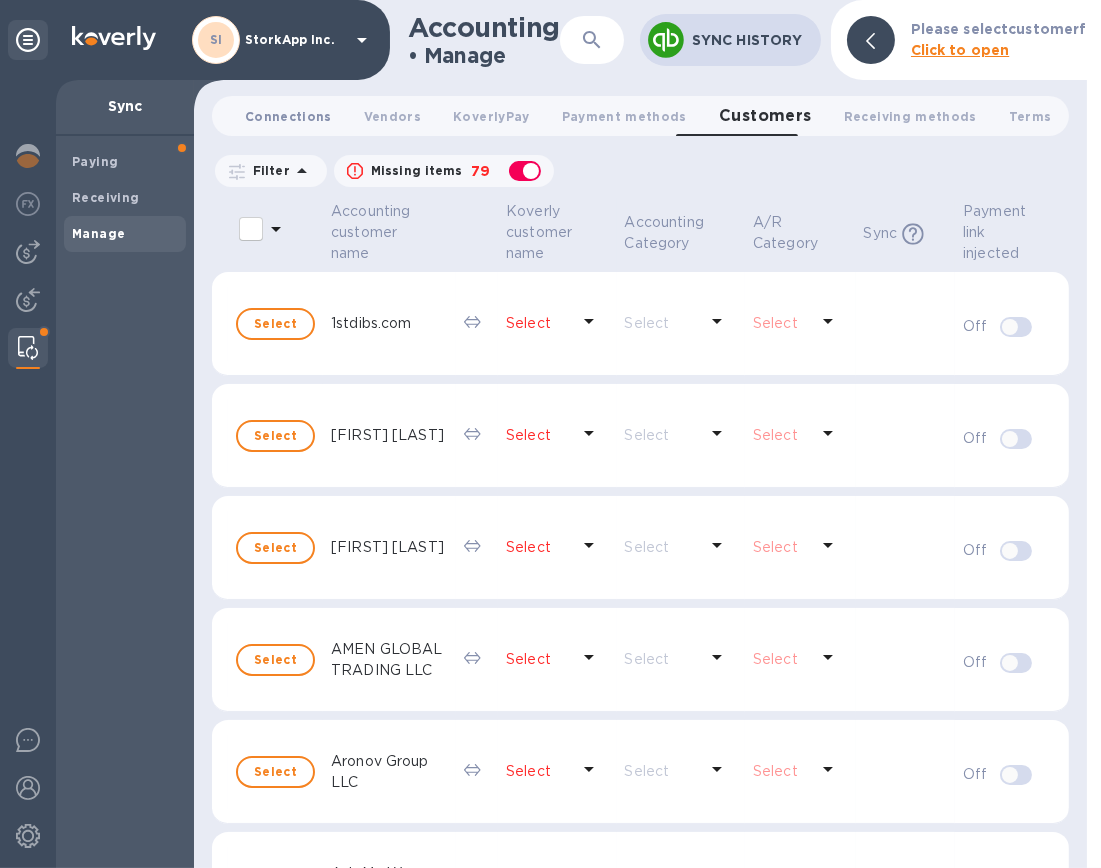 click on "Connections 0" at bounding box center (288, 116) 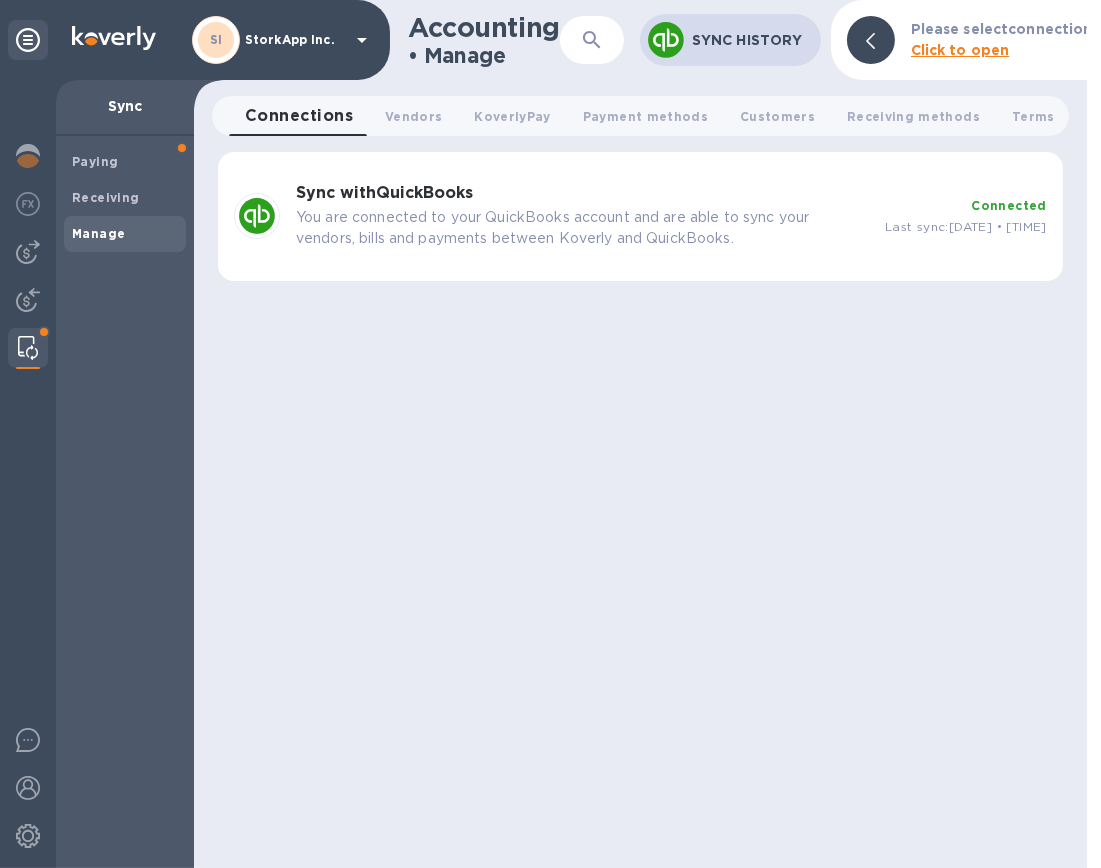 click on "Connected" at bounding box center [1009, 205] 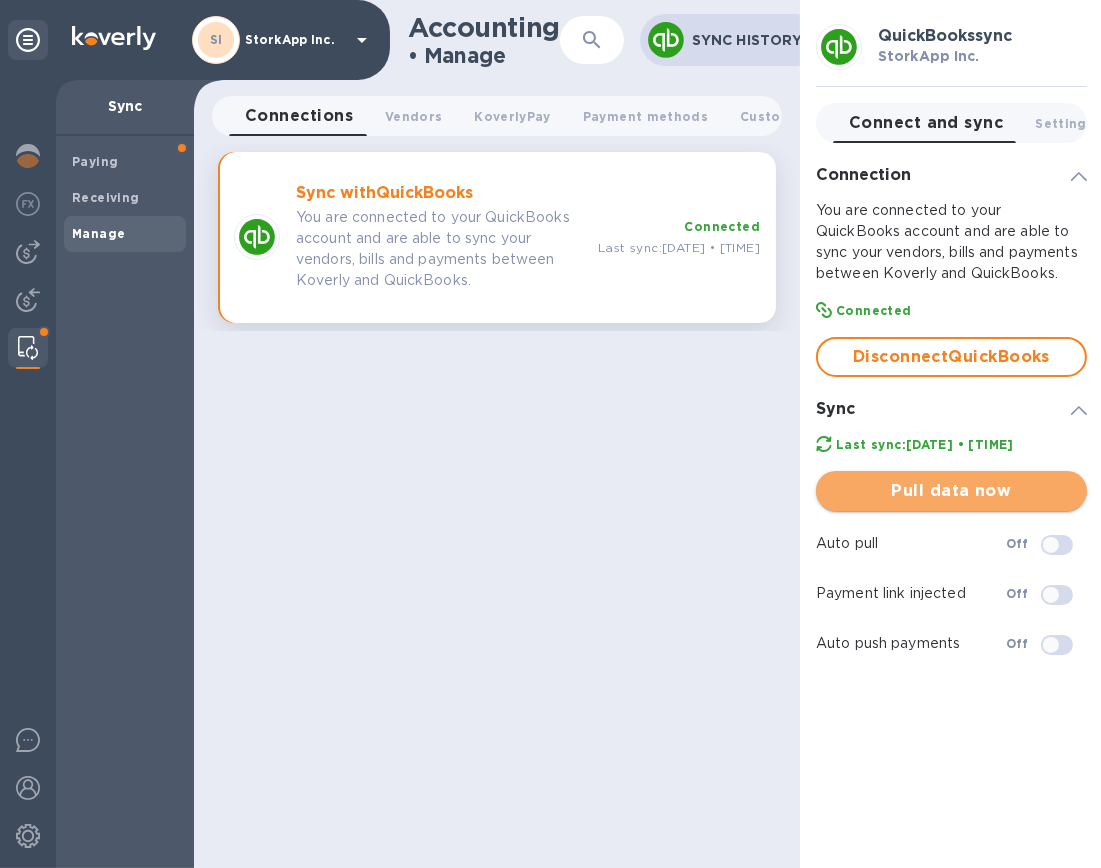 click on "Pull data now" at bounding box center [951, 491] 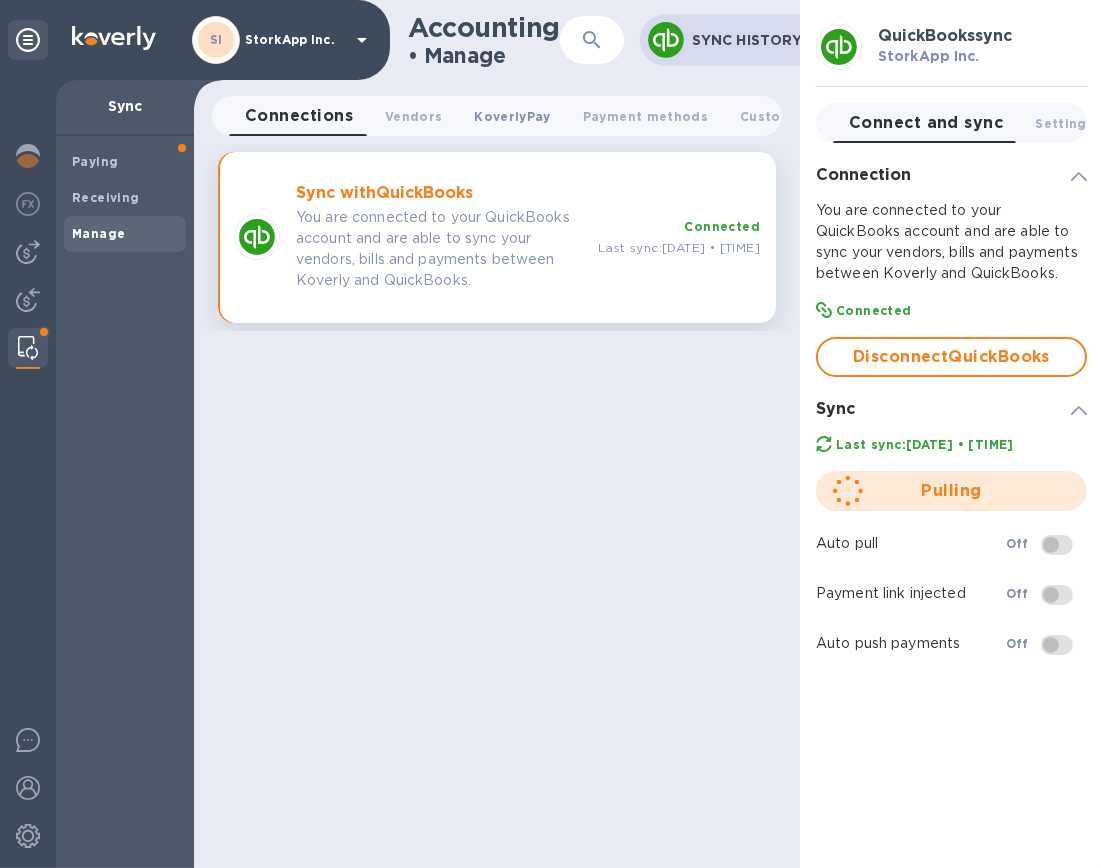 click on "KoverlyPay 0" at bounding box center (512, 116) 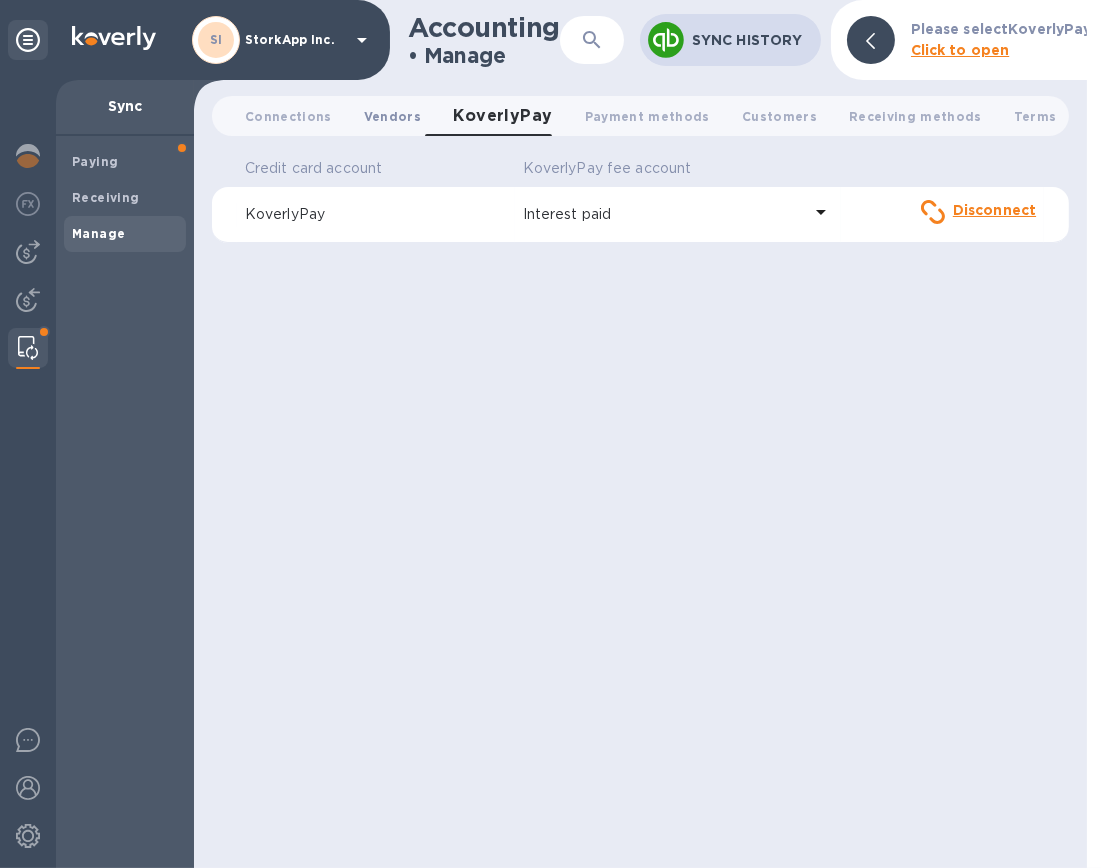 click on "Vendors 0" at bounding box center (392, 116) 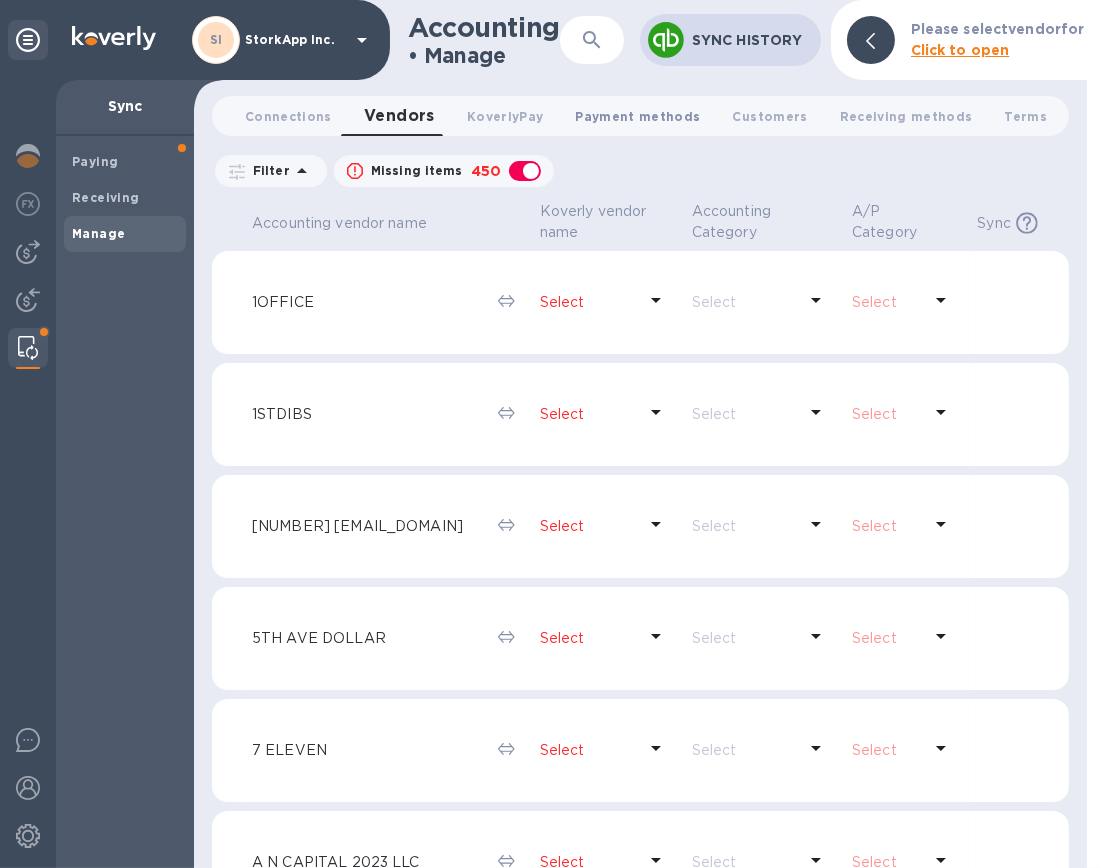 click on "Payment methods 0" at bounding box center (637, 116) 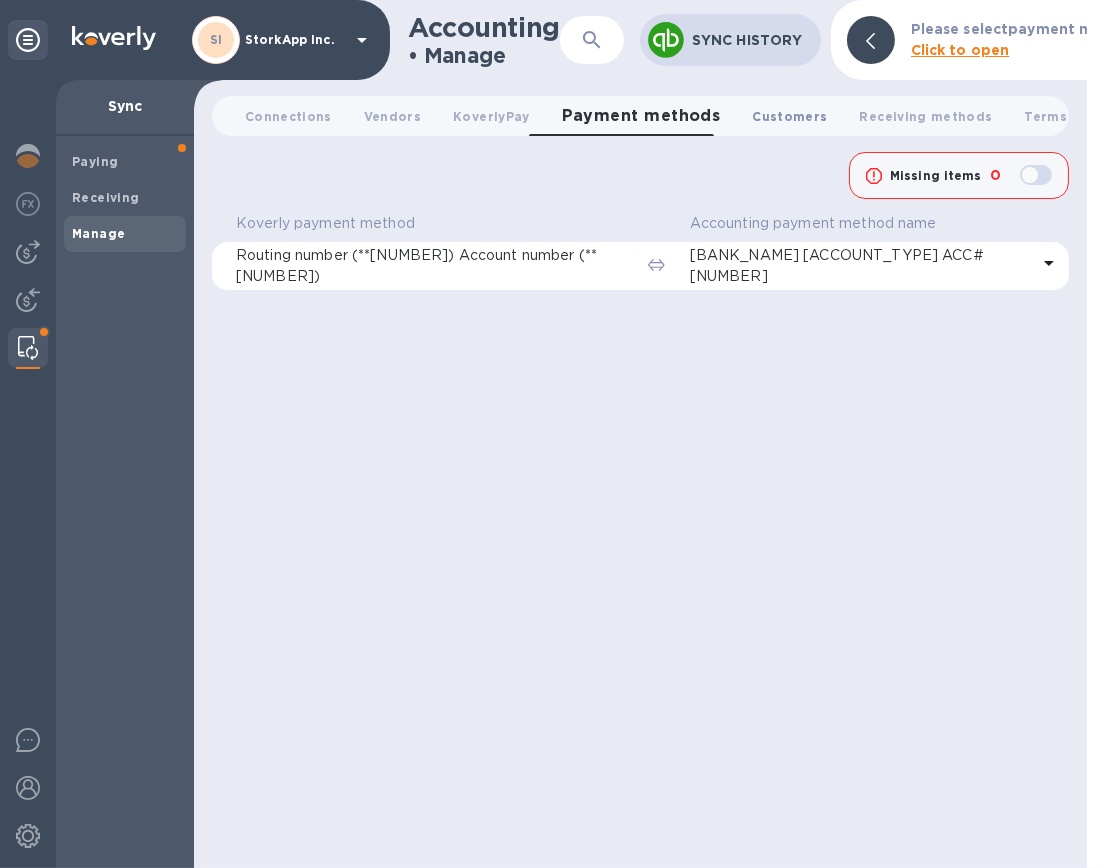 click on "Customers 0" at bounding box center (789, 116) 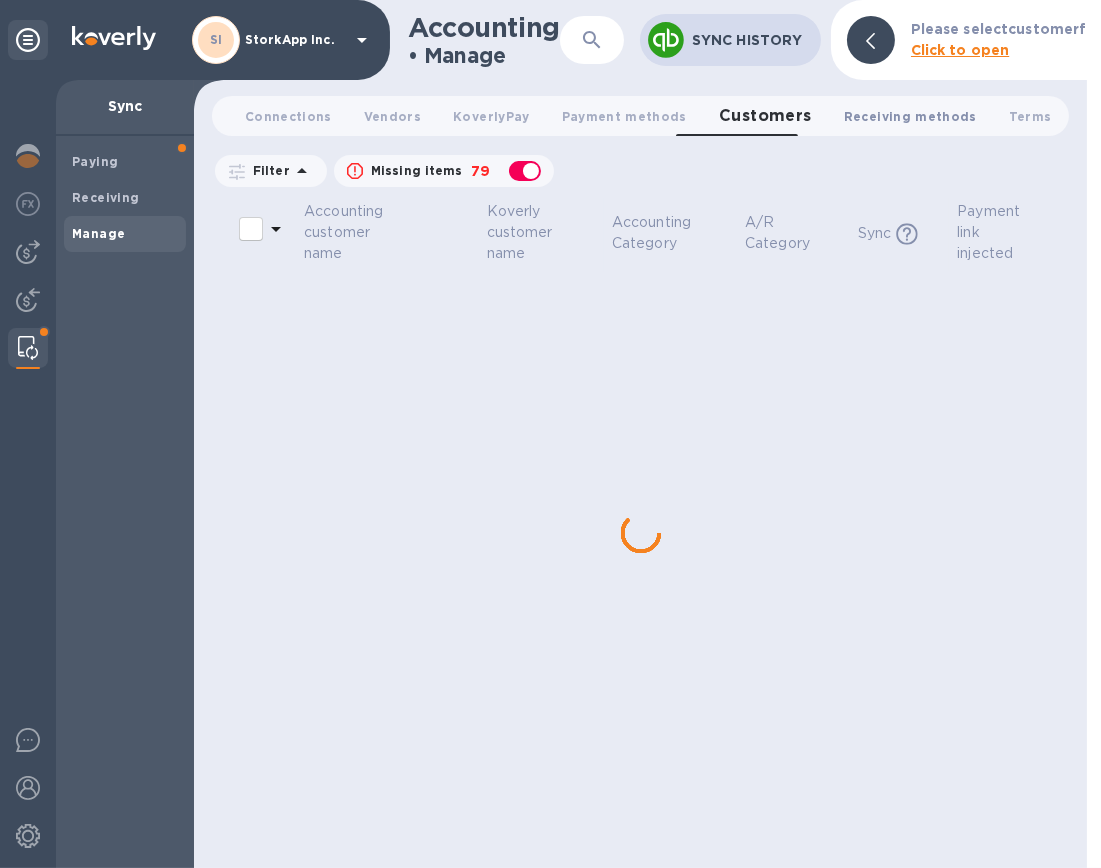 click on "Receiving methods 0" at bounding box center [910, 116] 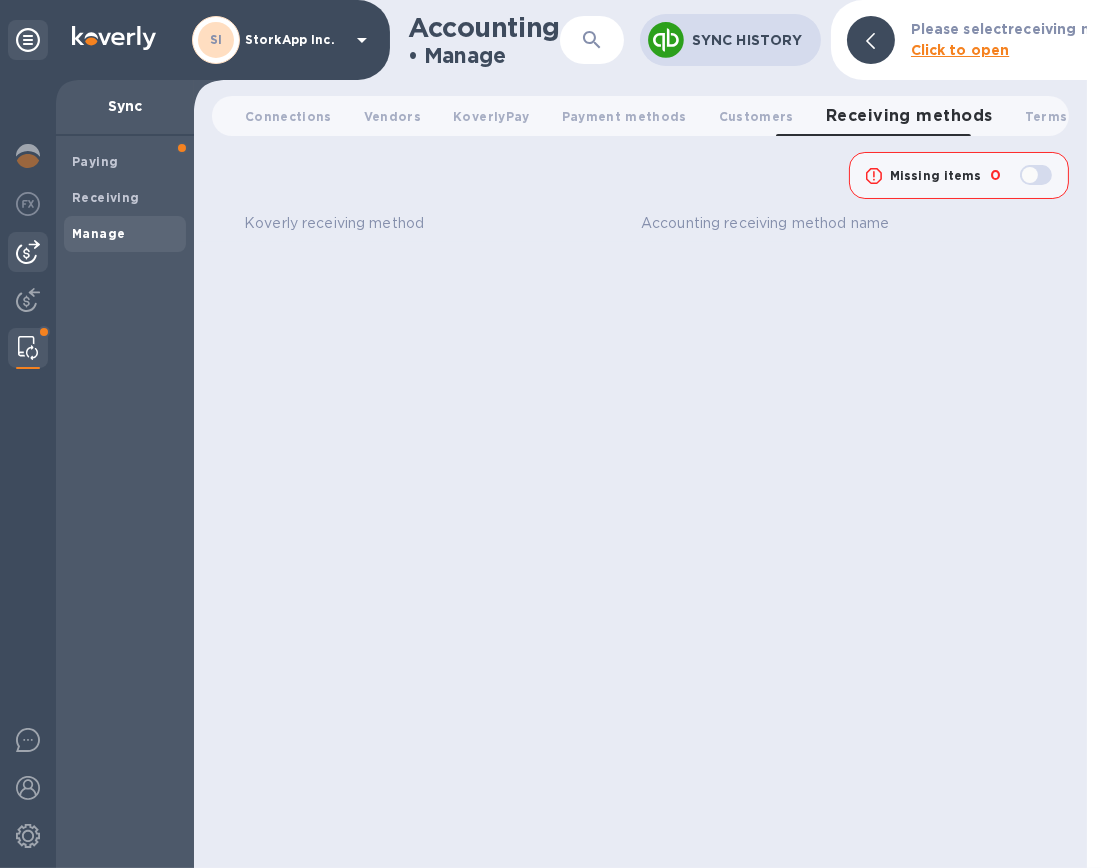 click at bounding box center (28, 252) 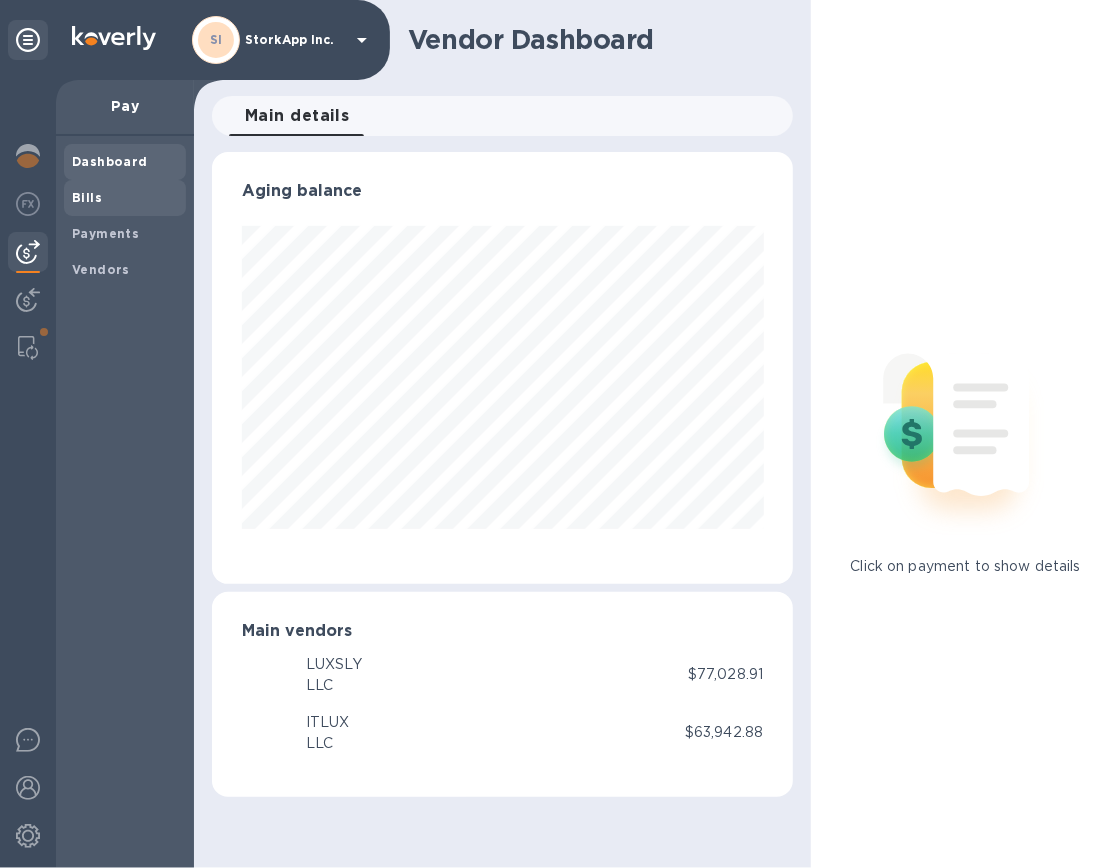 scroll, scrollTop: 999568, scrollLeft: 999418, axis: both 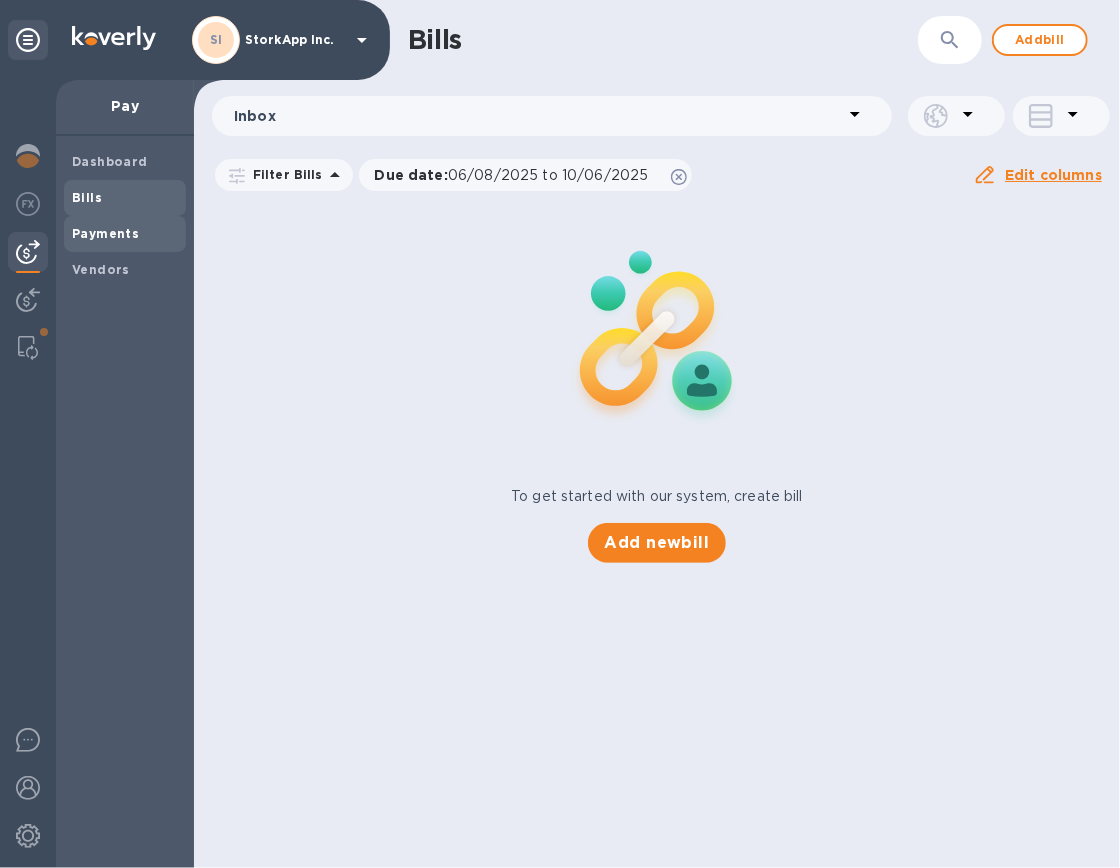 click on "Payments" at bounding box center (125, 234) 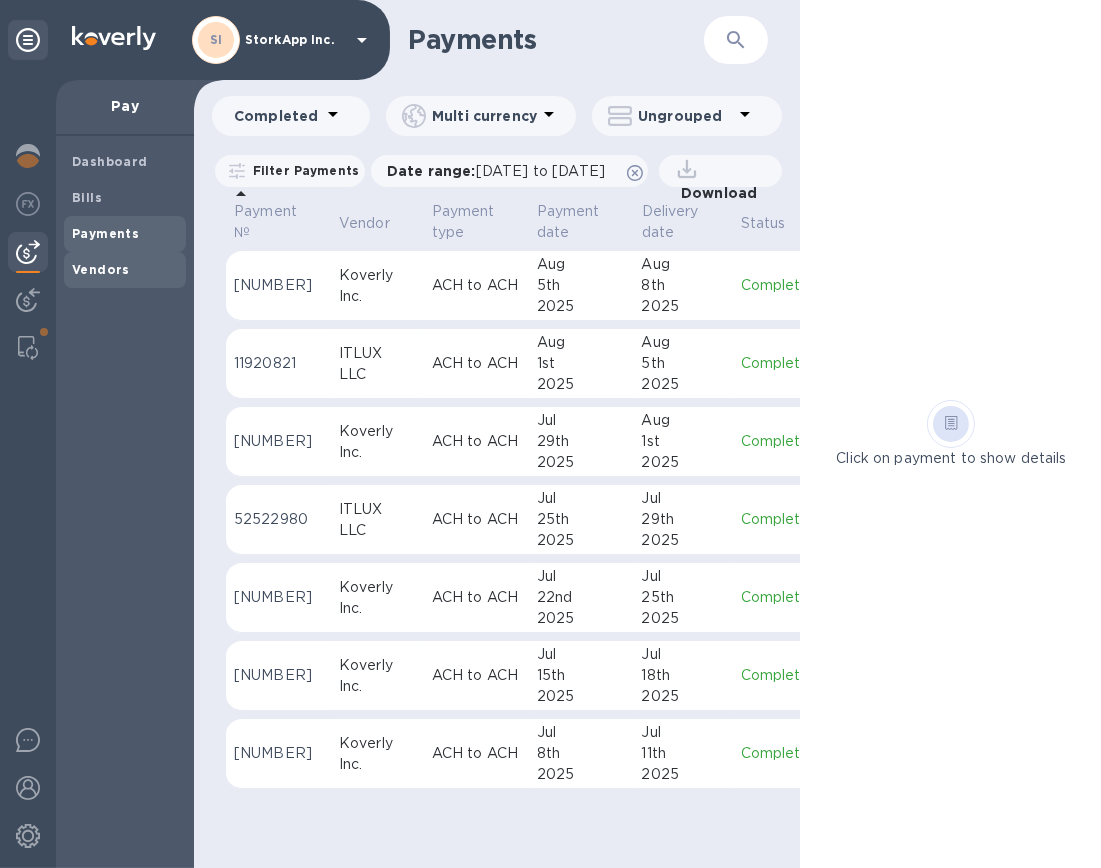 click on "Vendors" at bounding box center [101, 269] 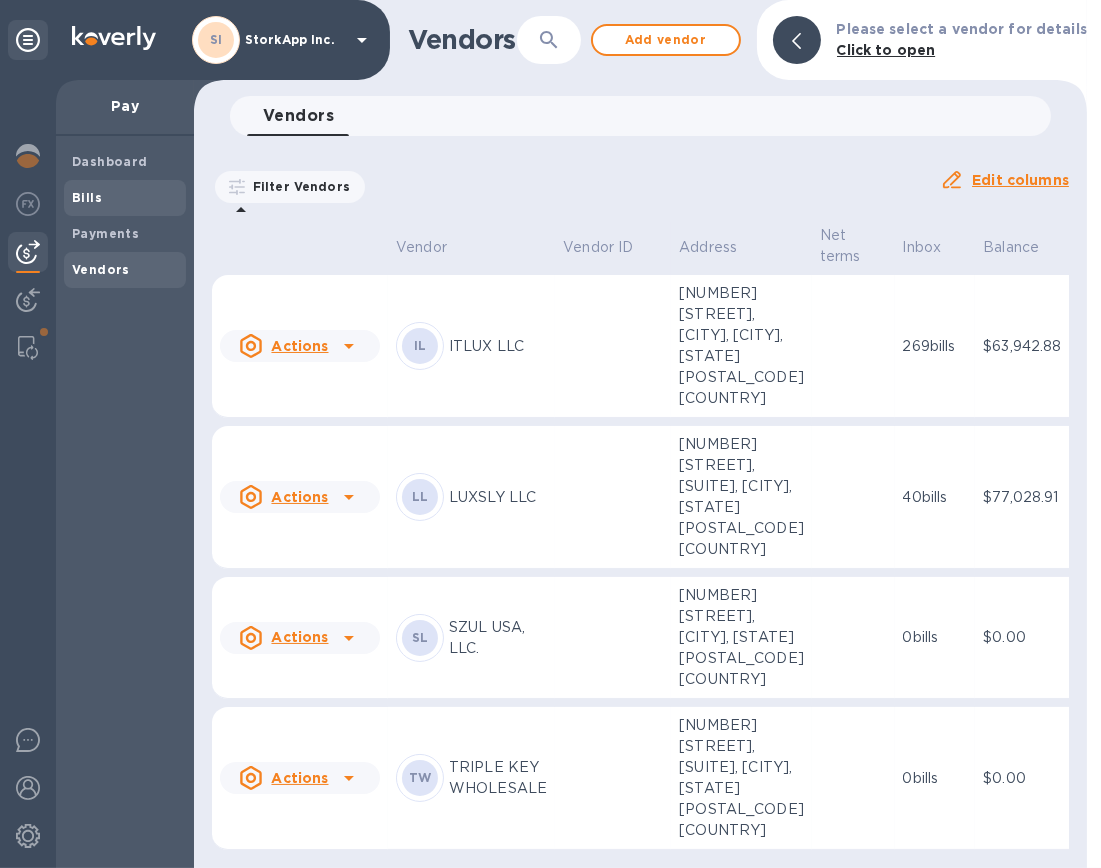 click on "Bills" at bounding box center (87, 197) 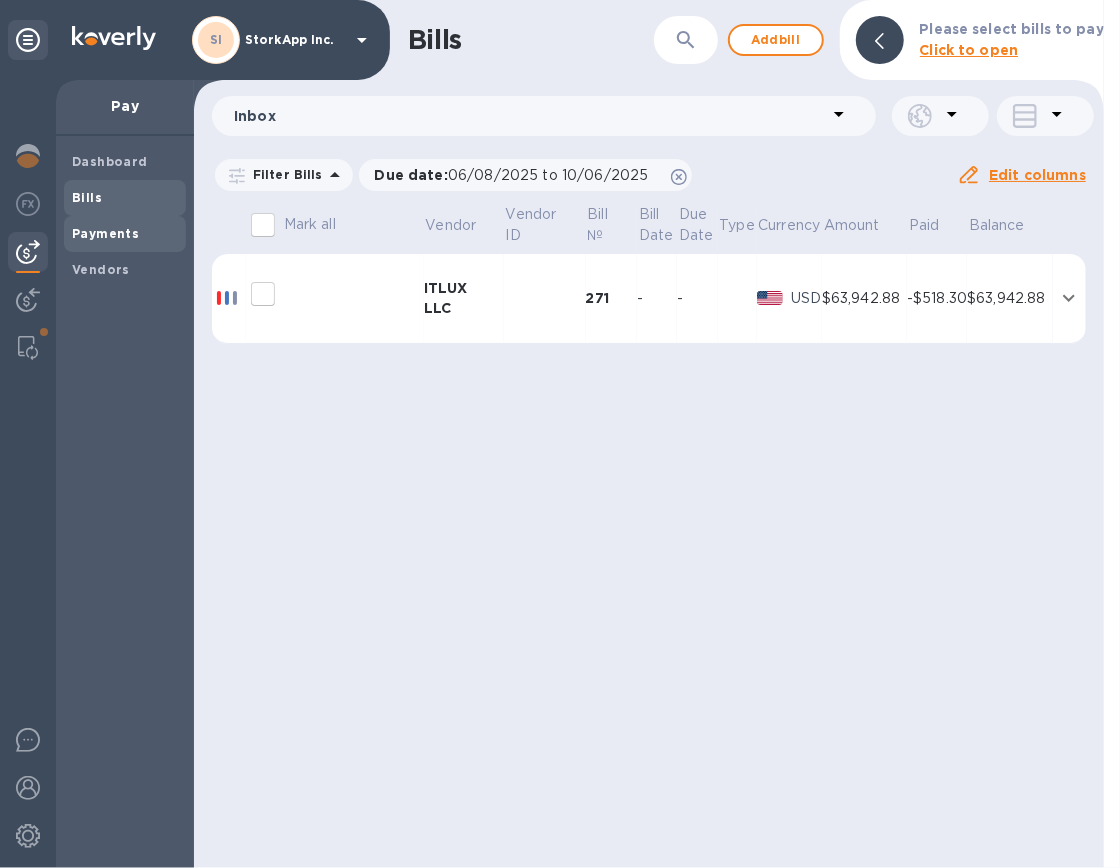 click on "Payments" at bounding box center (105, 233) 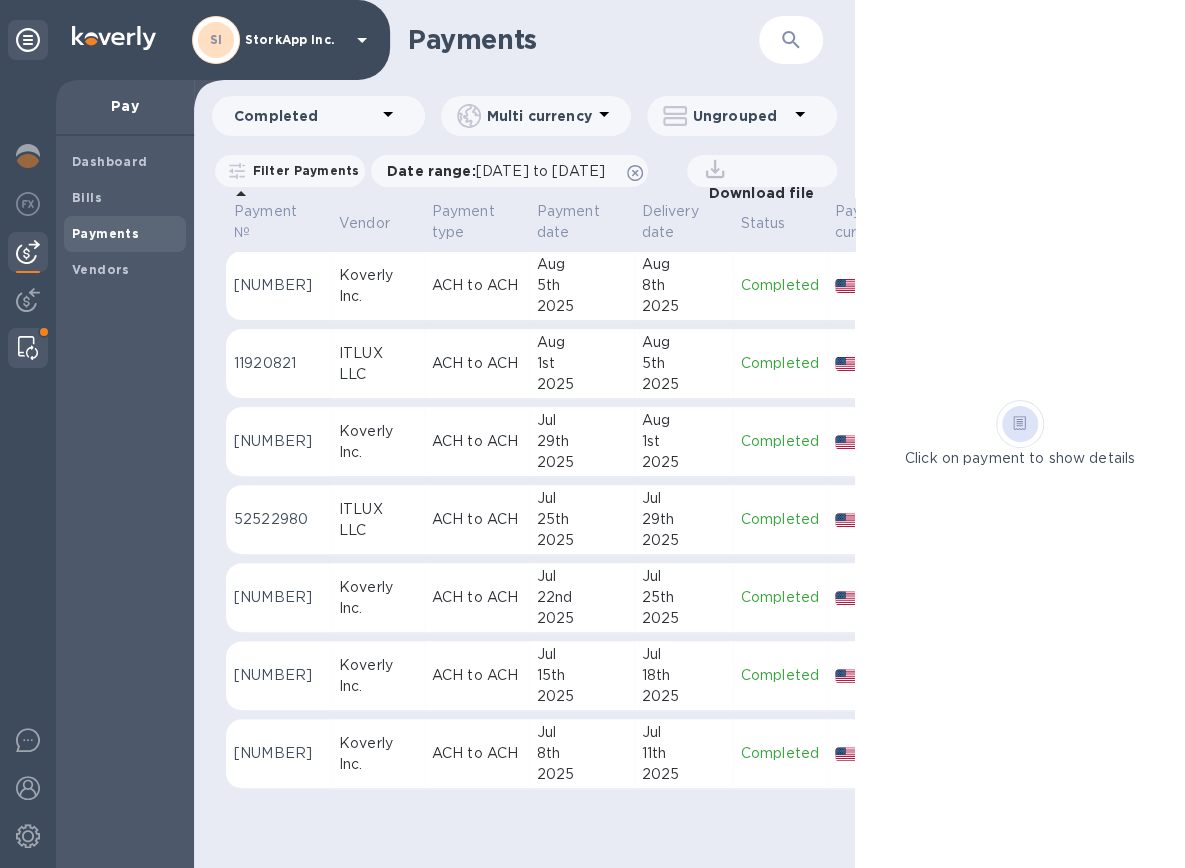 click at bounding box center (28, 348) 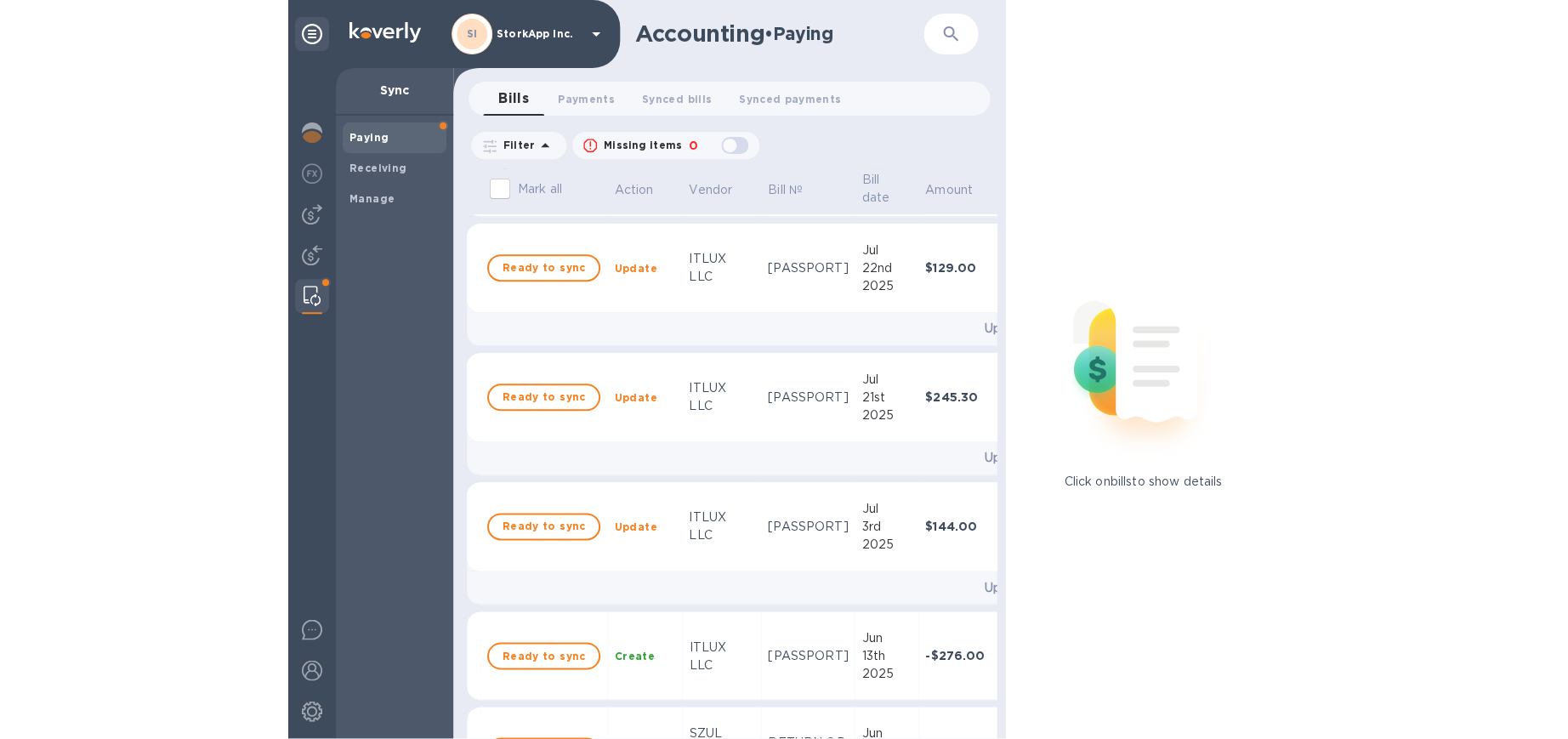 scroll, scrollTop: 0, scrollLeft: 0, axis: both 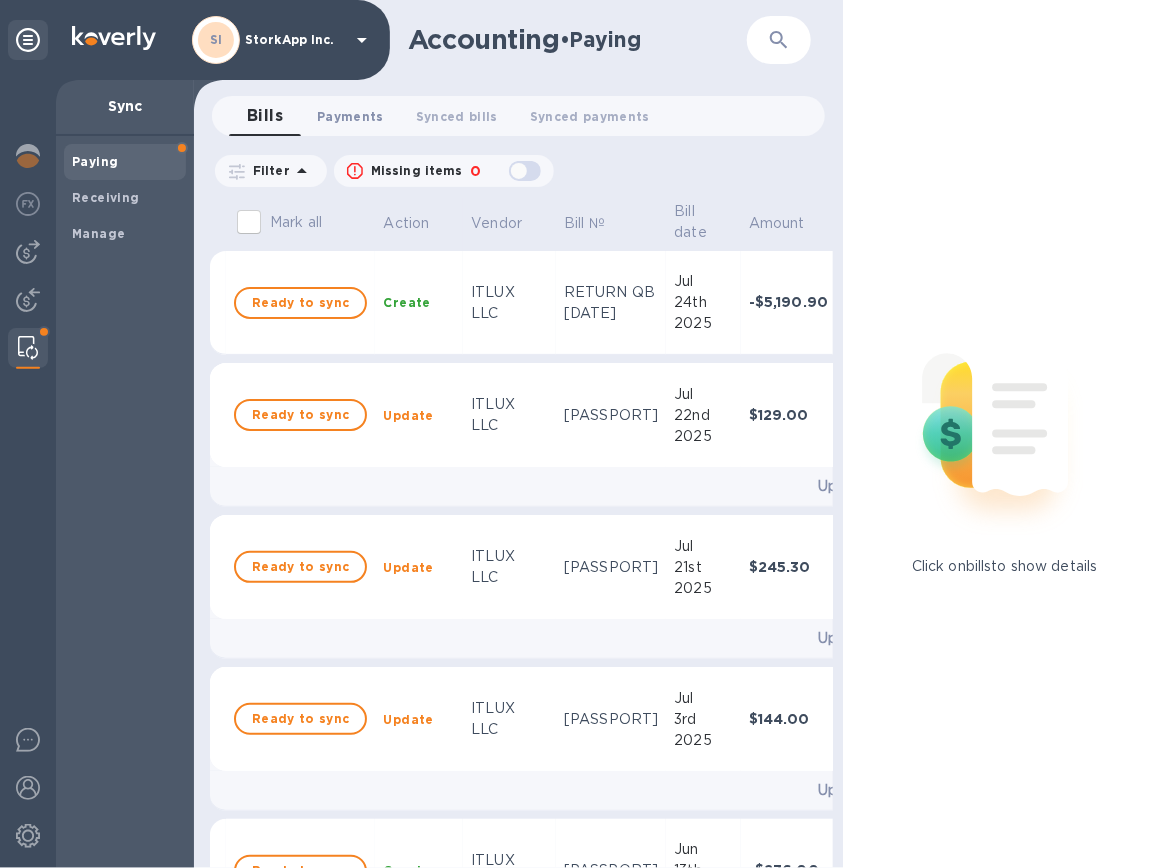 click on "Payments 0" at bounding box center (350, 116) 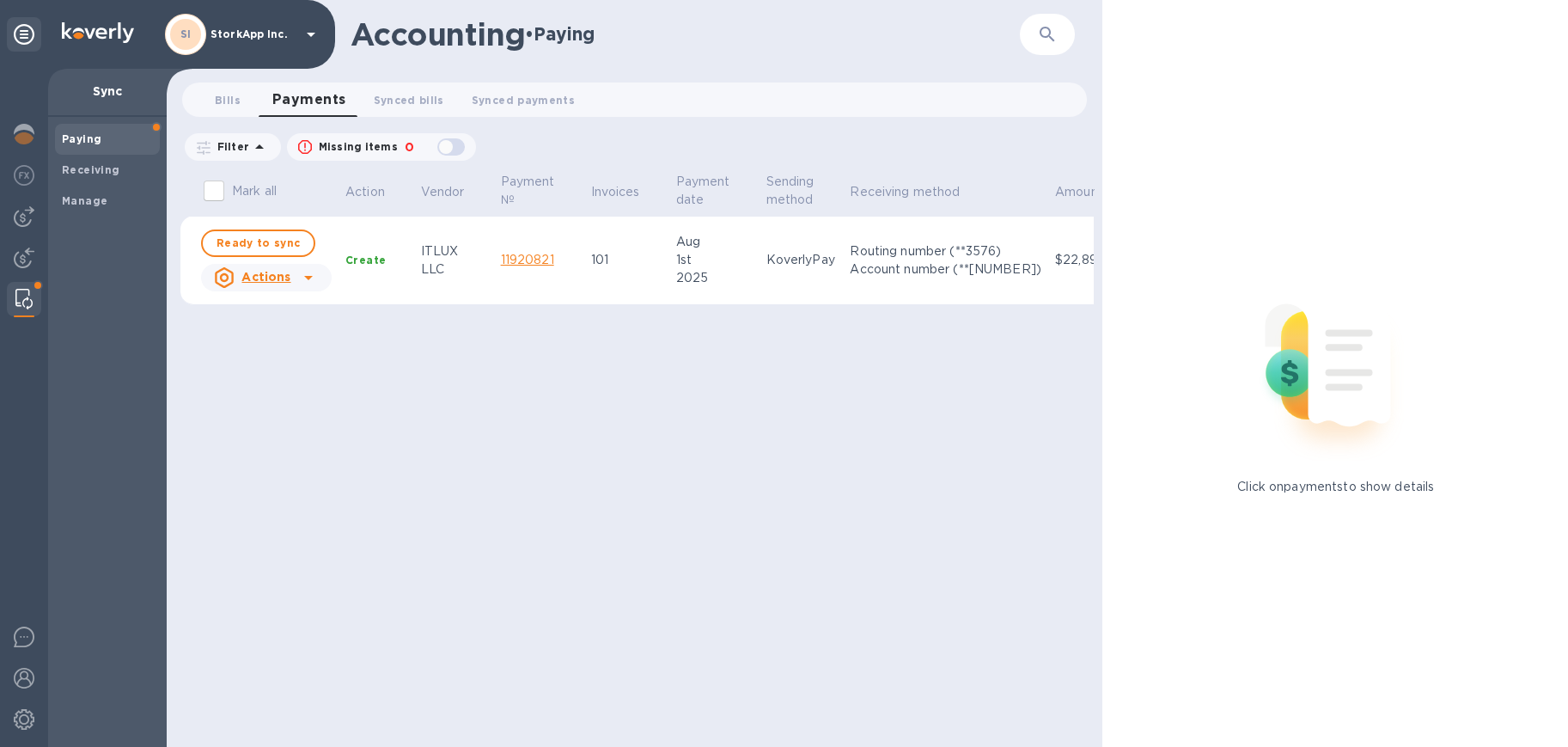 click on "Mark all Action Vendor Payment № Invoices Payment date Sending method Receiving method Amount FX rate Currency Converted amount Ready to sync Actions Create ITLUX LLC 11920821 101 Aug 1st 2025 KoverlyPay Routing number (**3576)  Account number (**4364) $22,898.95 - USD $22,898.95" at bounding box center [637, 458] 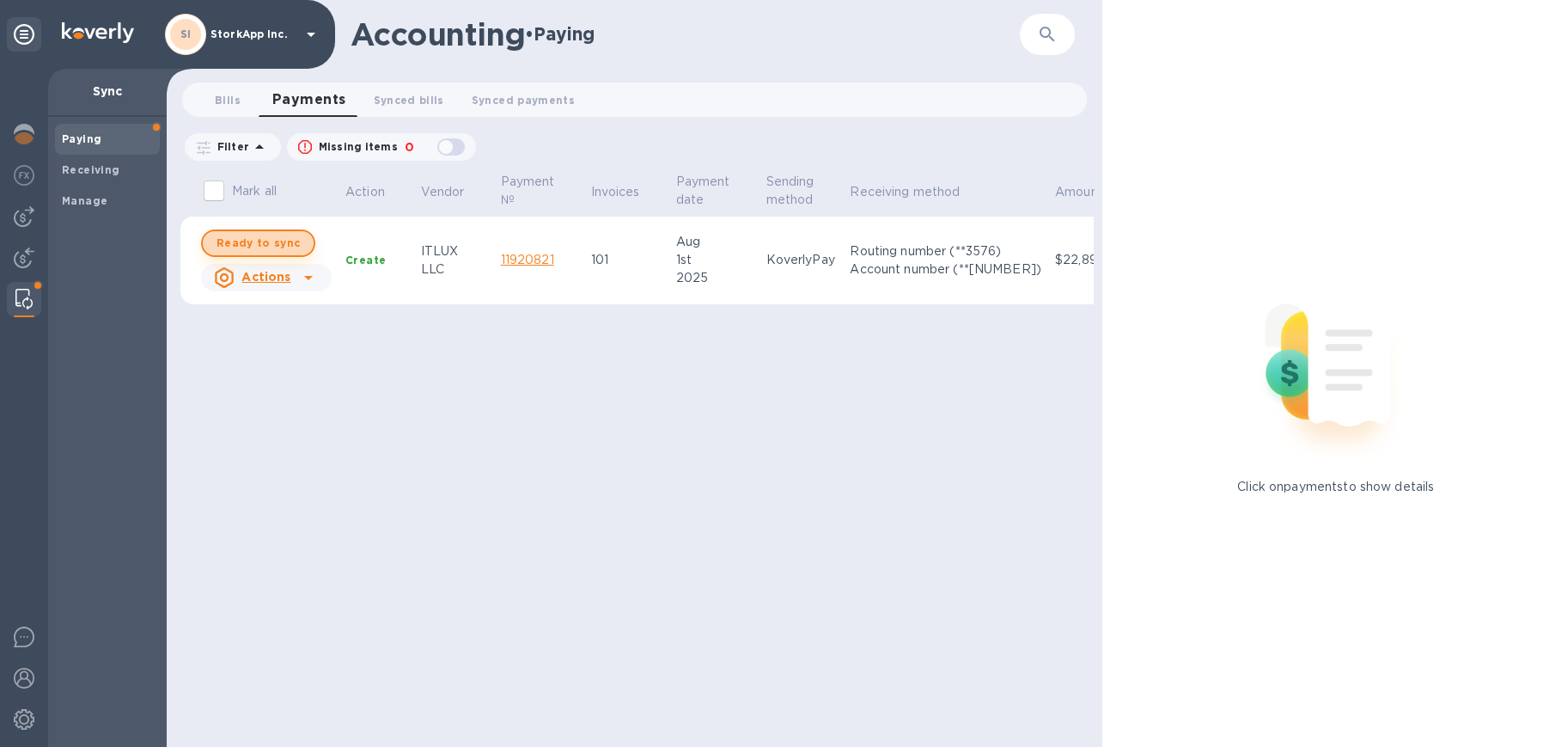 click on "Ready to sync" at bounding box center (258, 243) 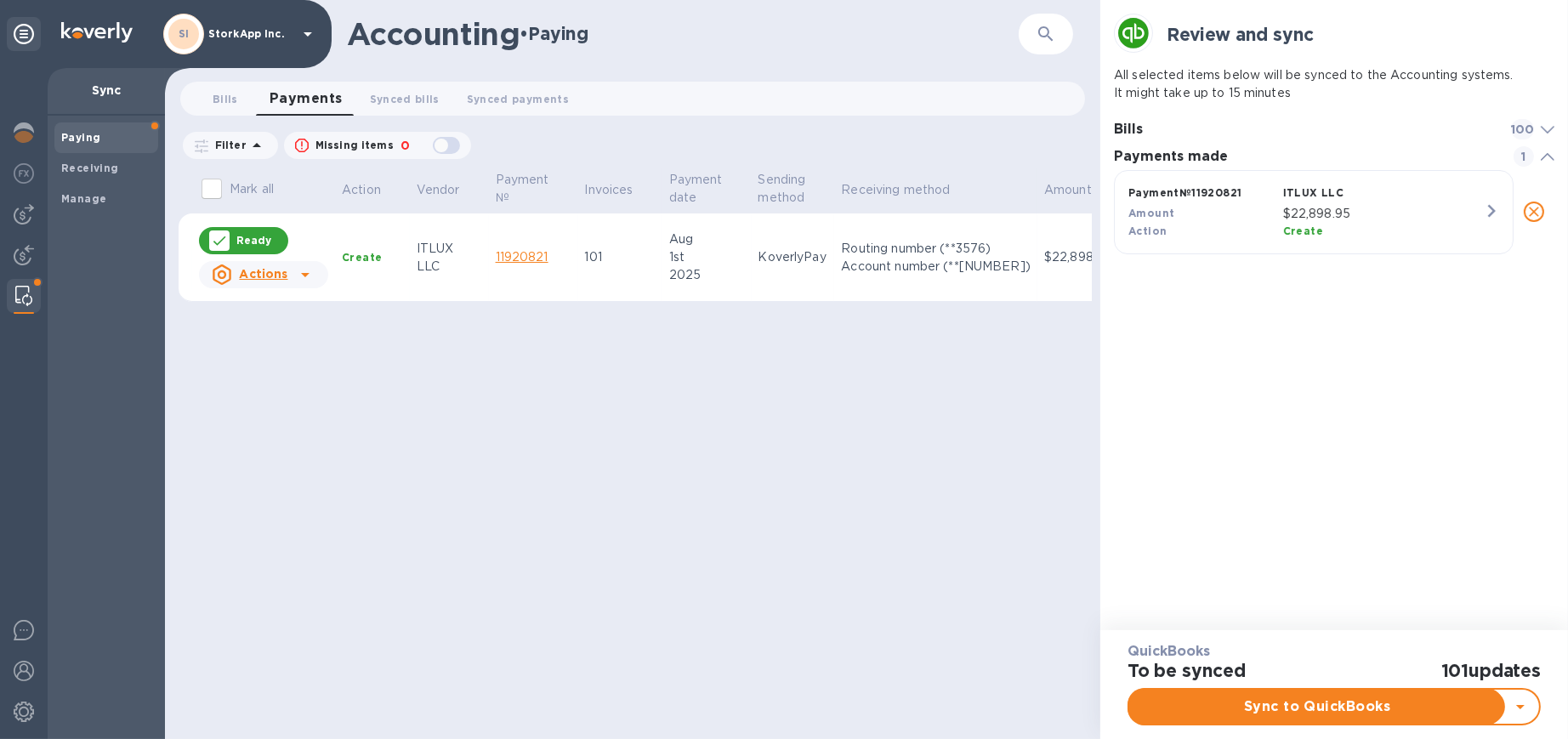scroll, scrollTop: 7, scrollLeft: 7, axis: both 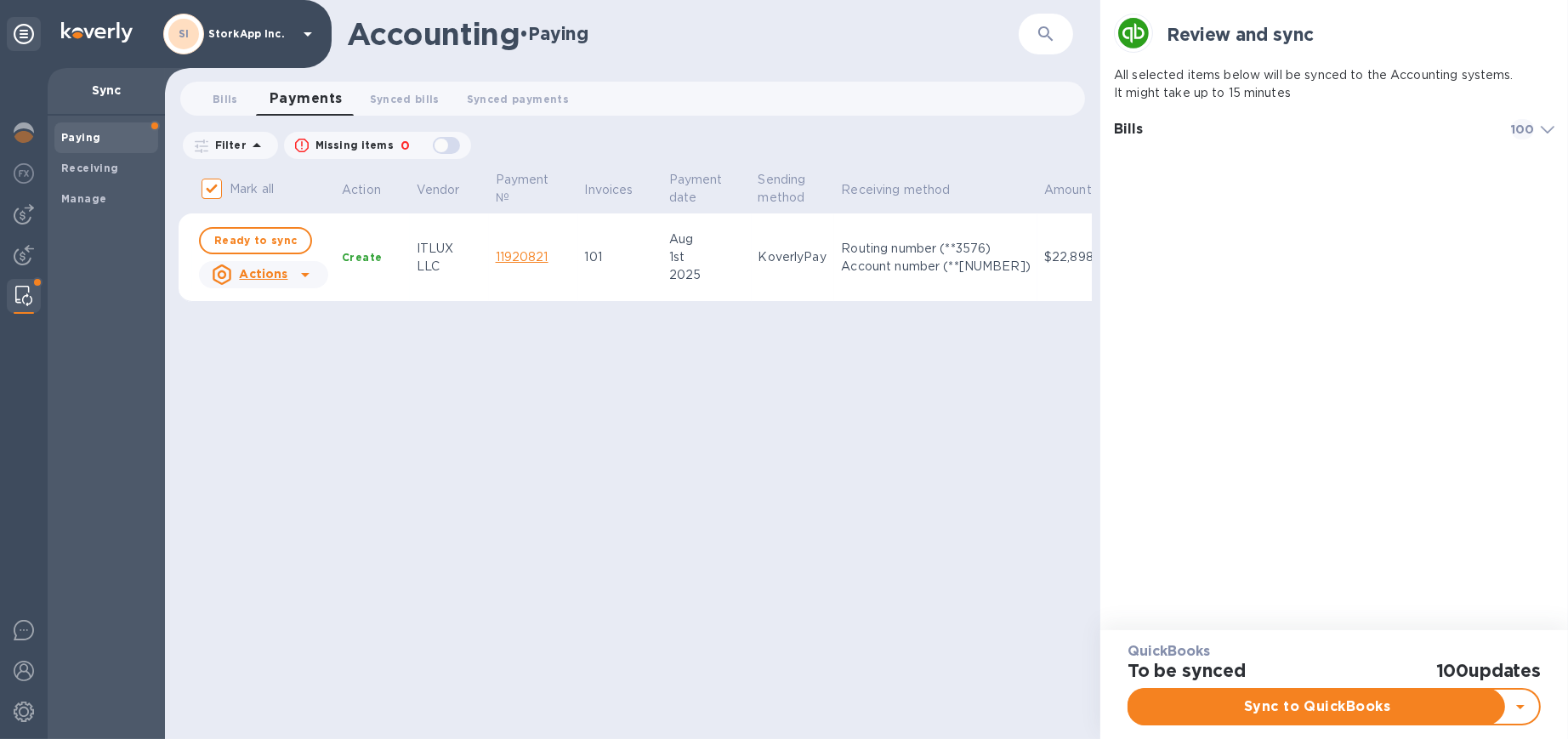 checkbox on "false" 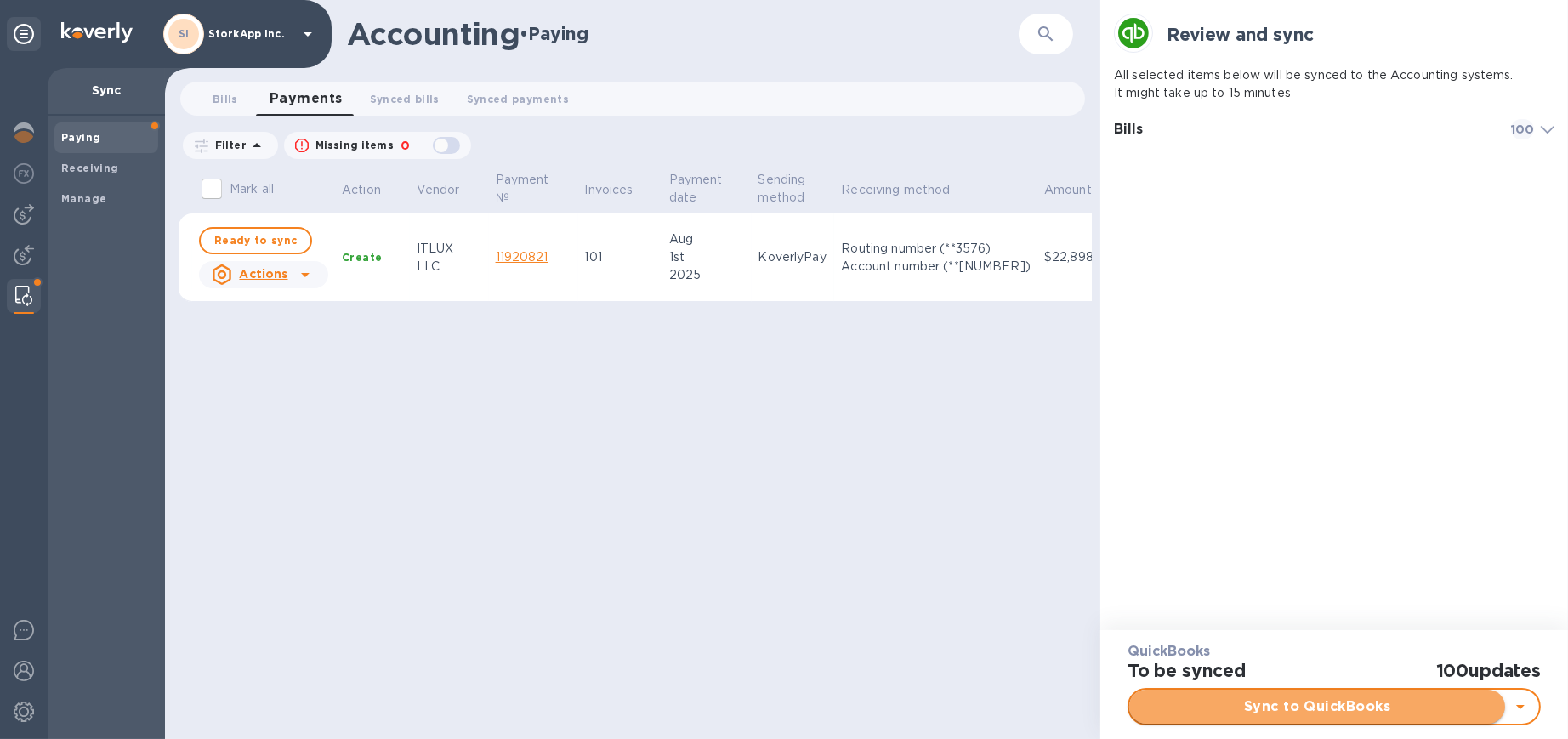 click on "Sync to QuickBooks" at bounding box center (1317, 707) 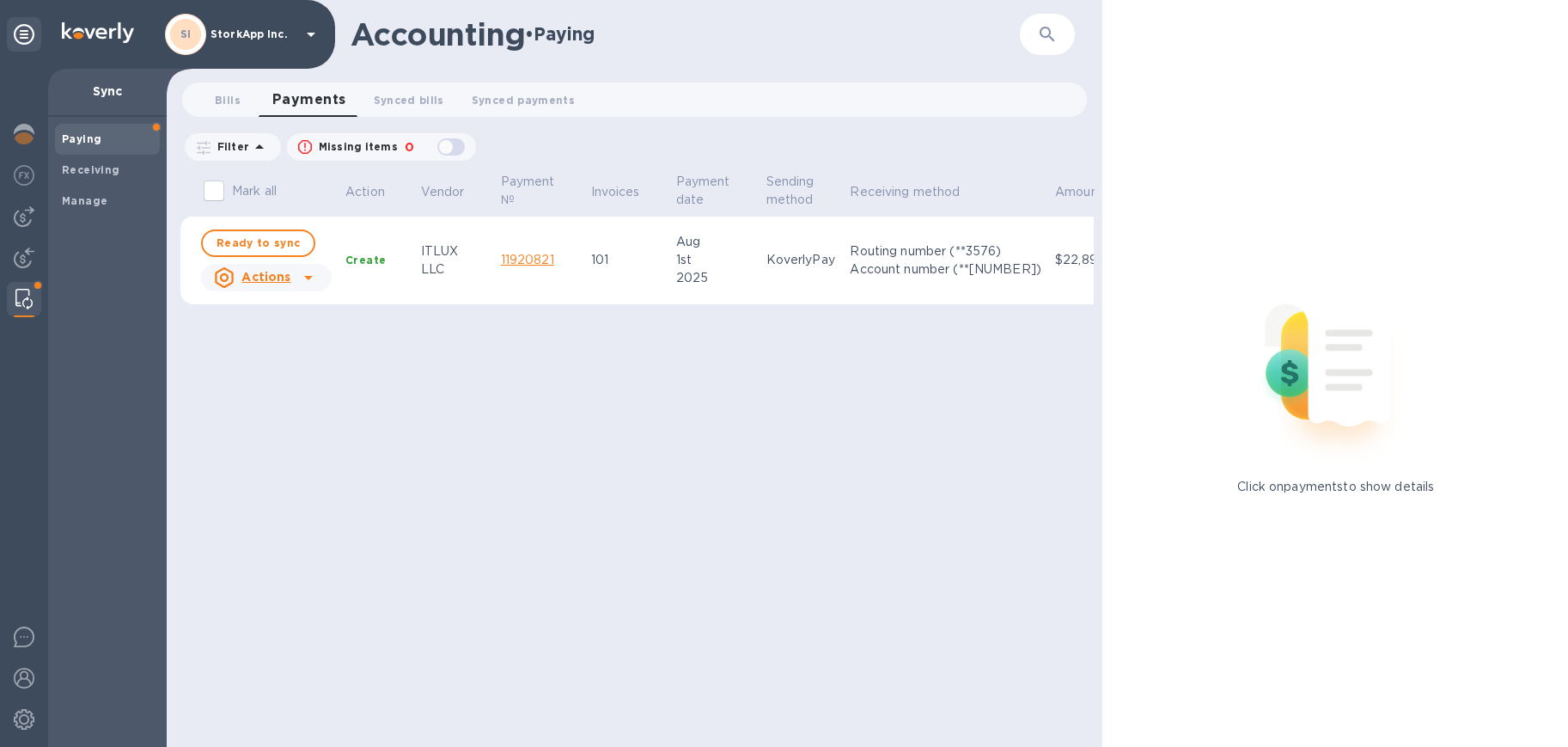 click on "Mark all Action Vendor Payment № Invoices Payment date Sending method Receiving method Amount FX rate Currency Converted amount Ready to sync Actions Create ITLUX LLC 11920821 101 Aug 1st 2025 KoverlyPay Routing number (**3576)  Account number (**4364) $22,898.95 - USD $22,898.95" at bounding box center [637, 458] 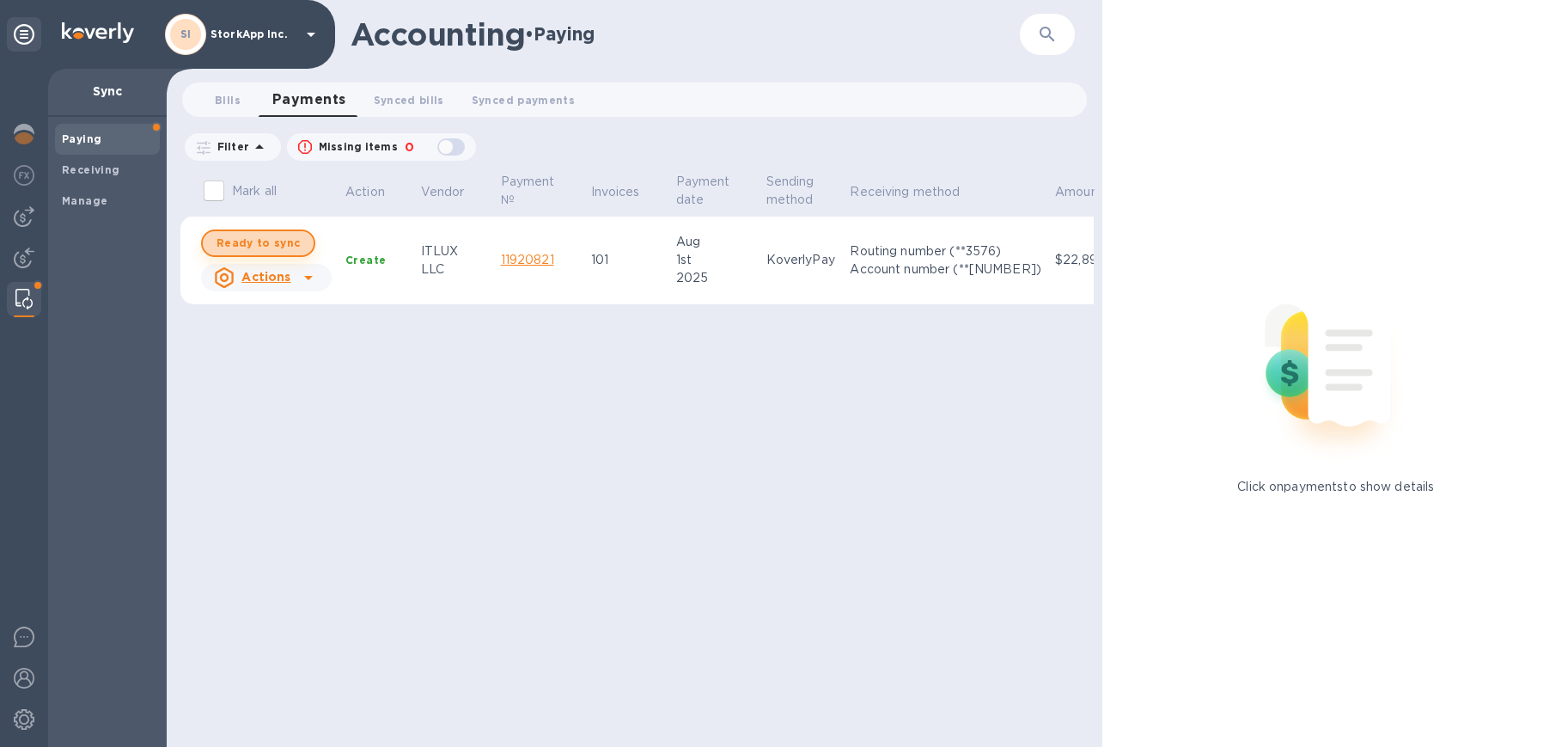 click on "Ready to sync" at bounding box center (258, 243) 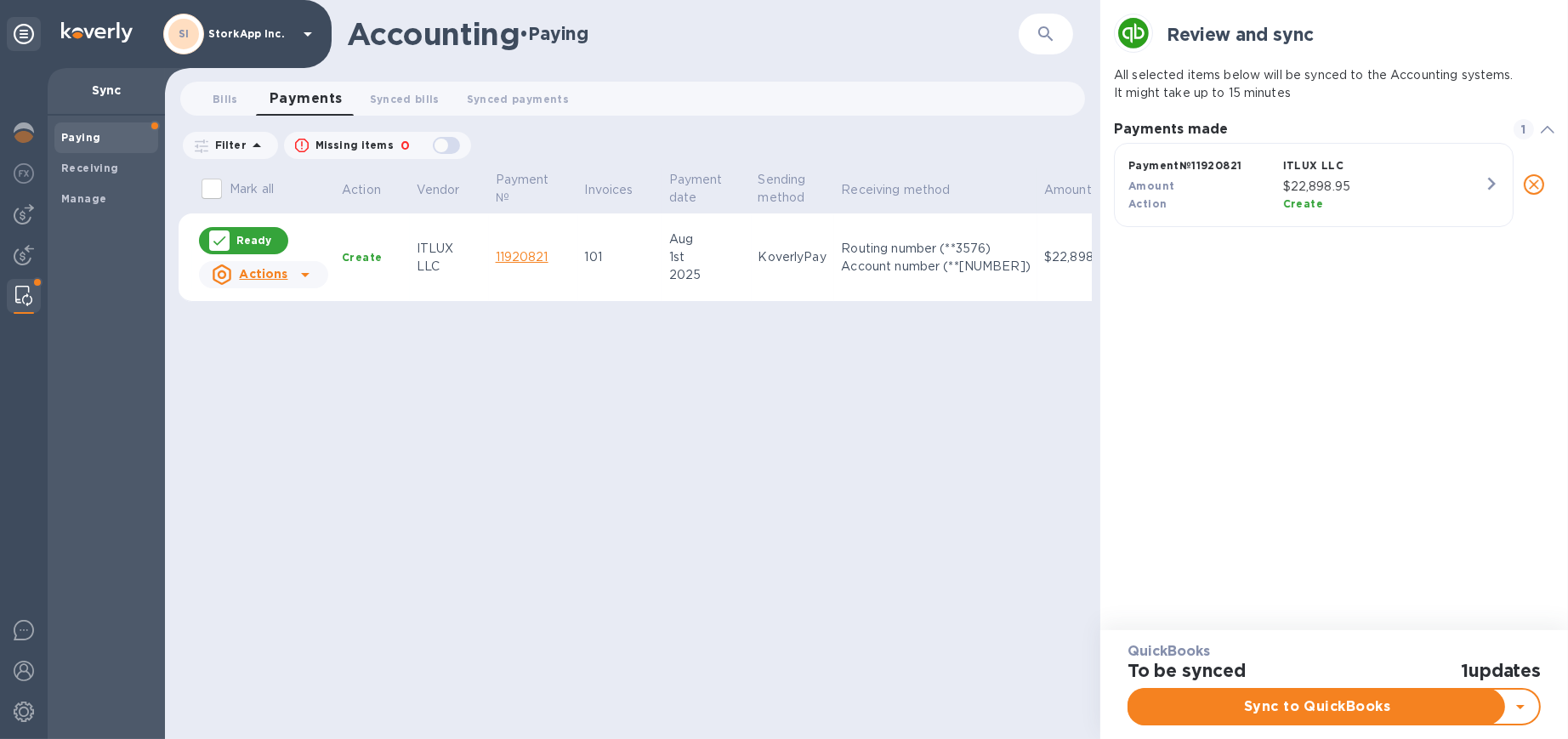 scroll, scrollTop: 18, scrollLeft: 7, axis: both 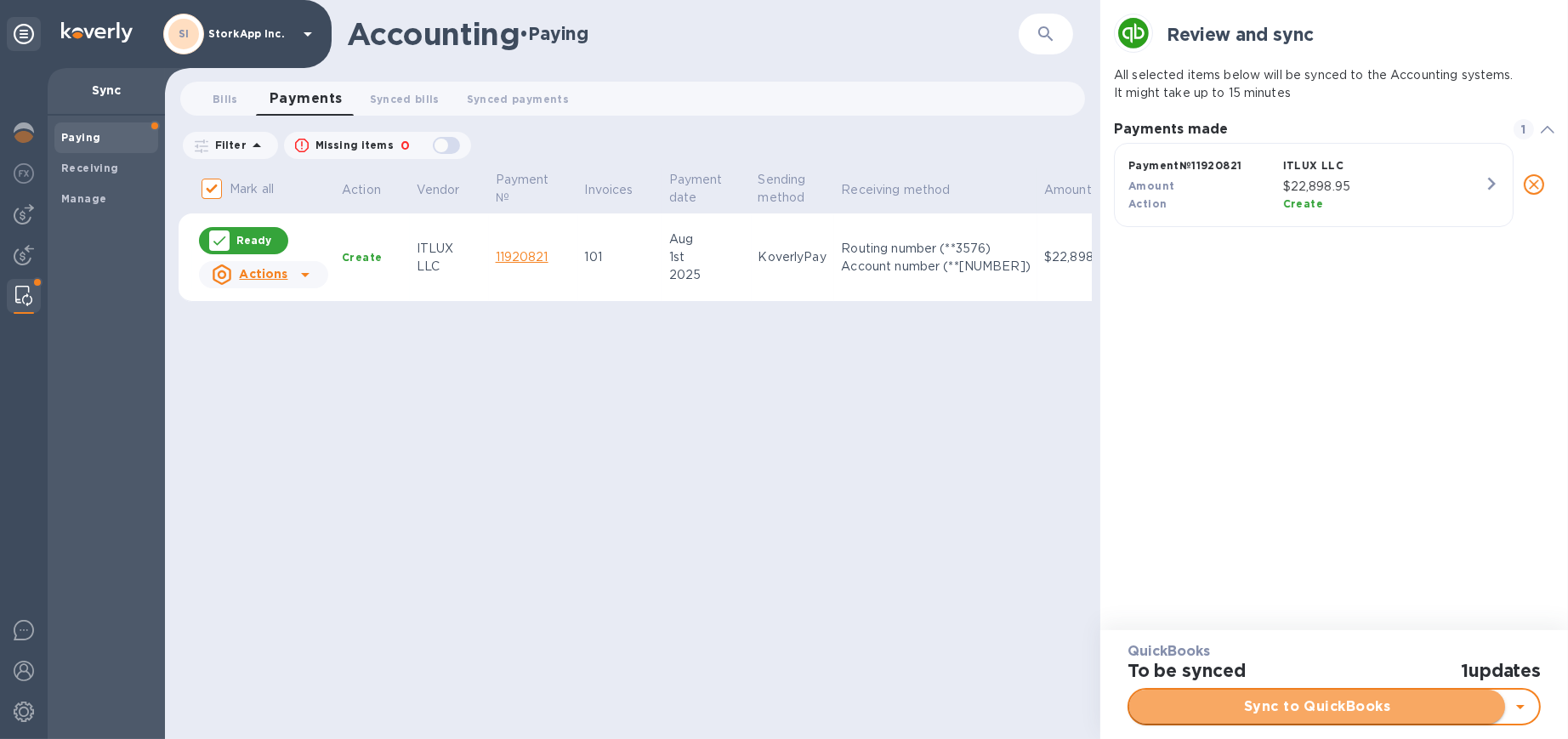 click on "Sync to QuickBooks" at bounding box center (1317, 707) 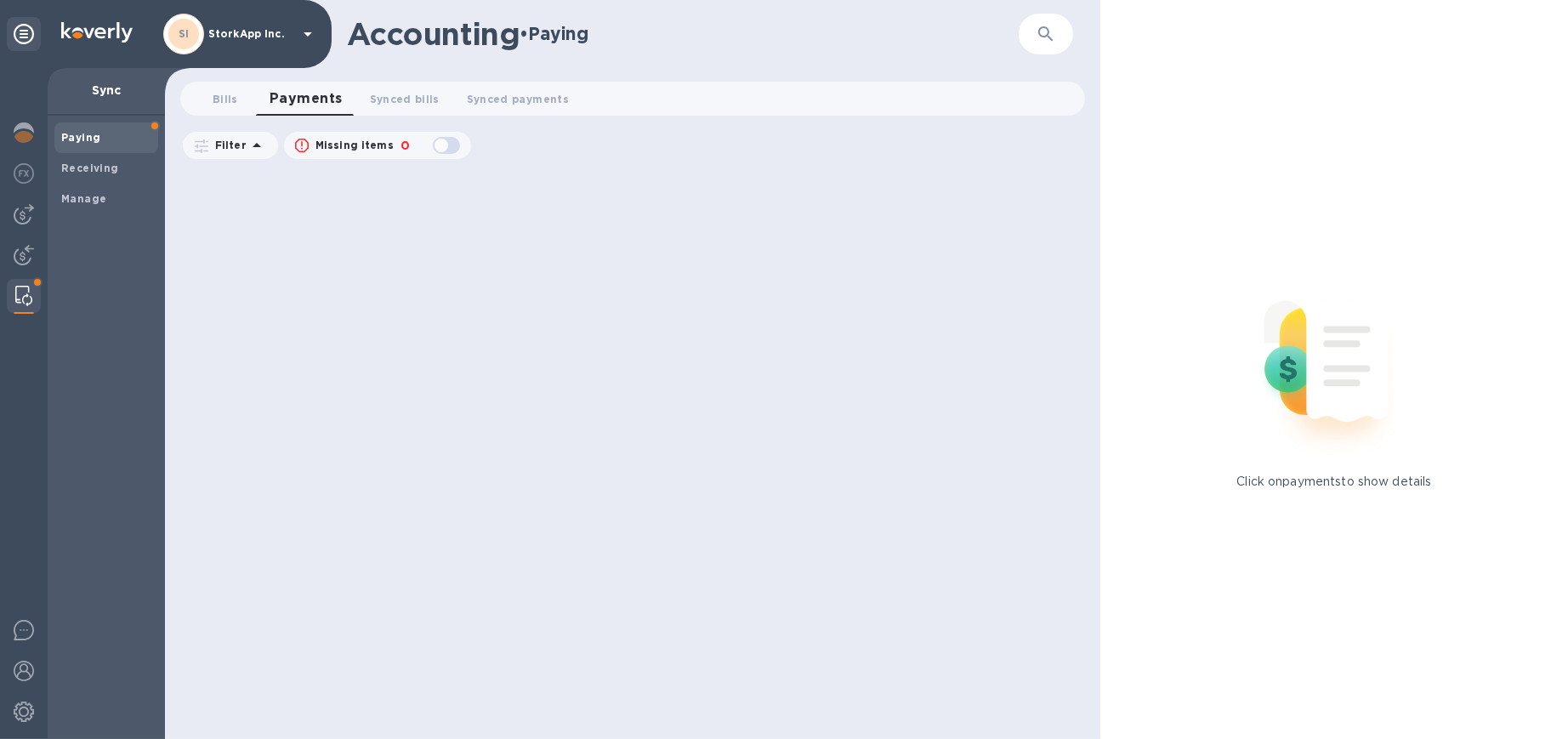 click at bounding box center (635, 453) 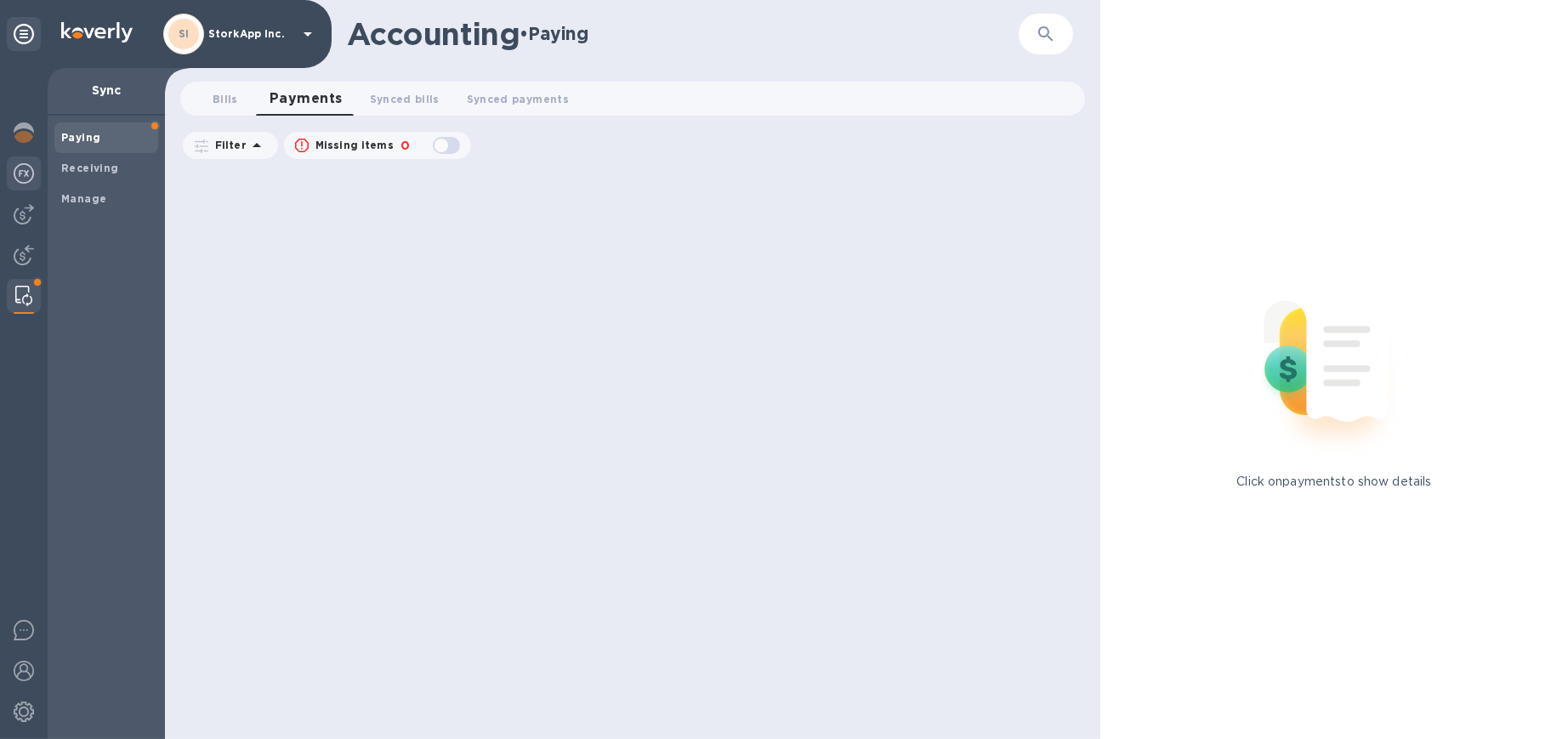 click at bounding box center [24, 173] 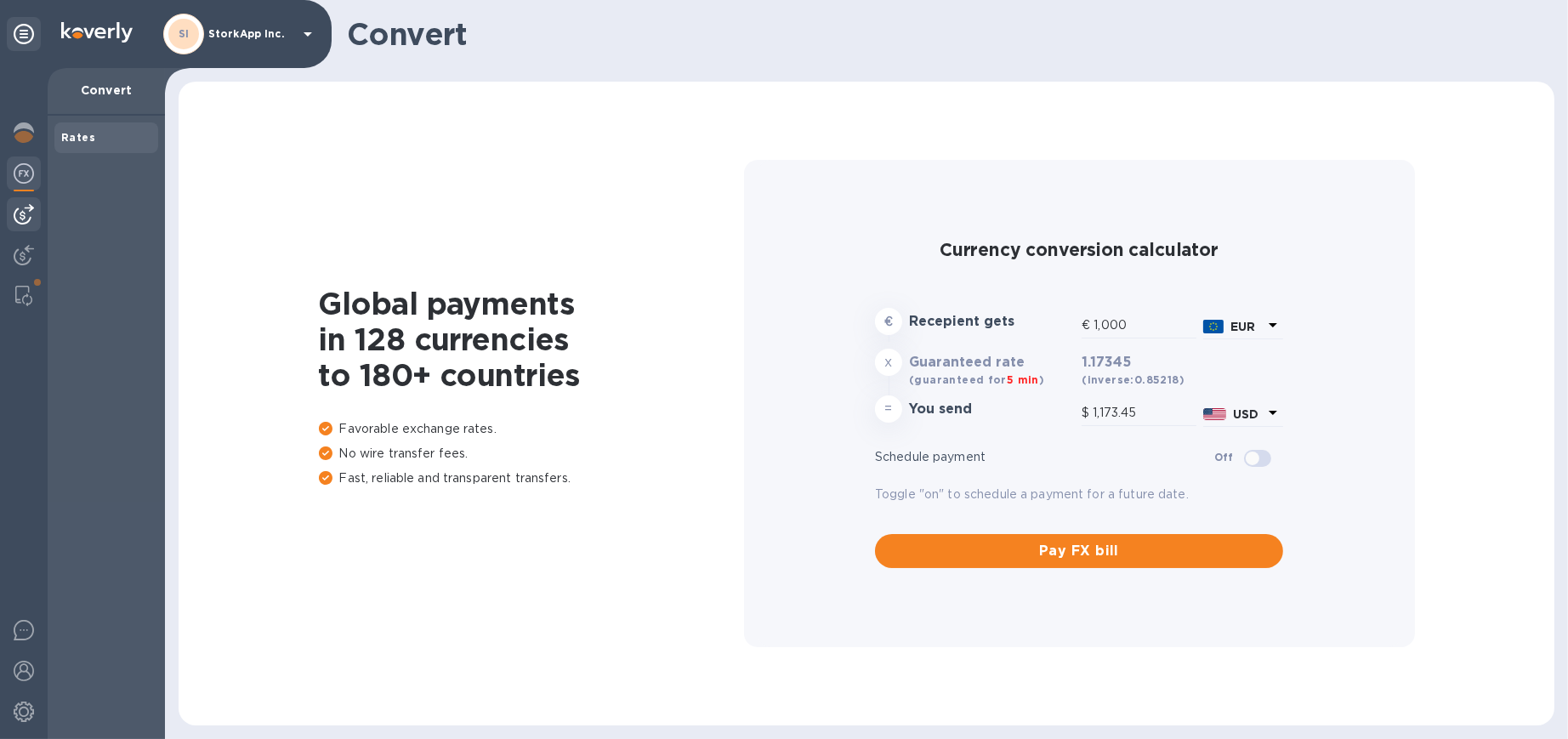 click at bounding box center [24, 214] 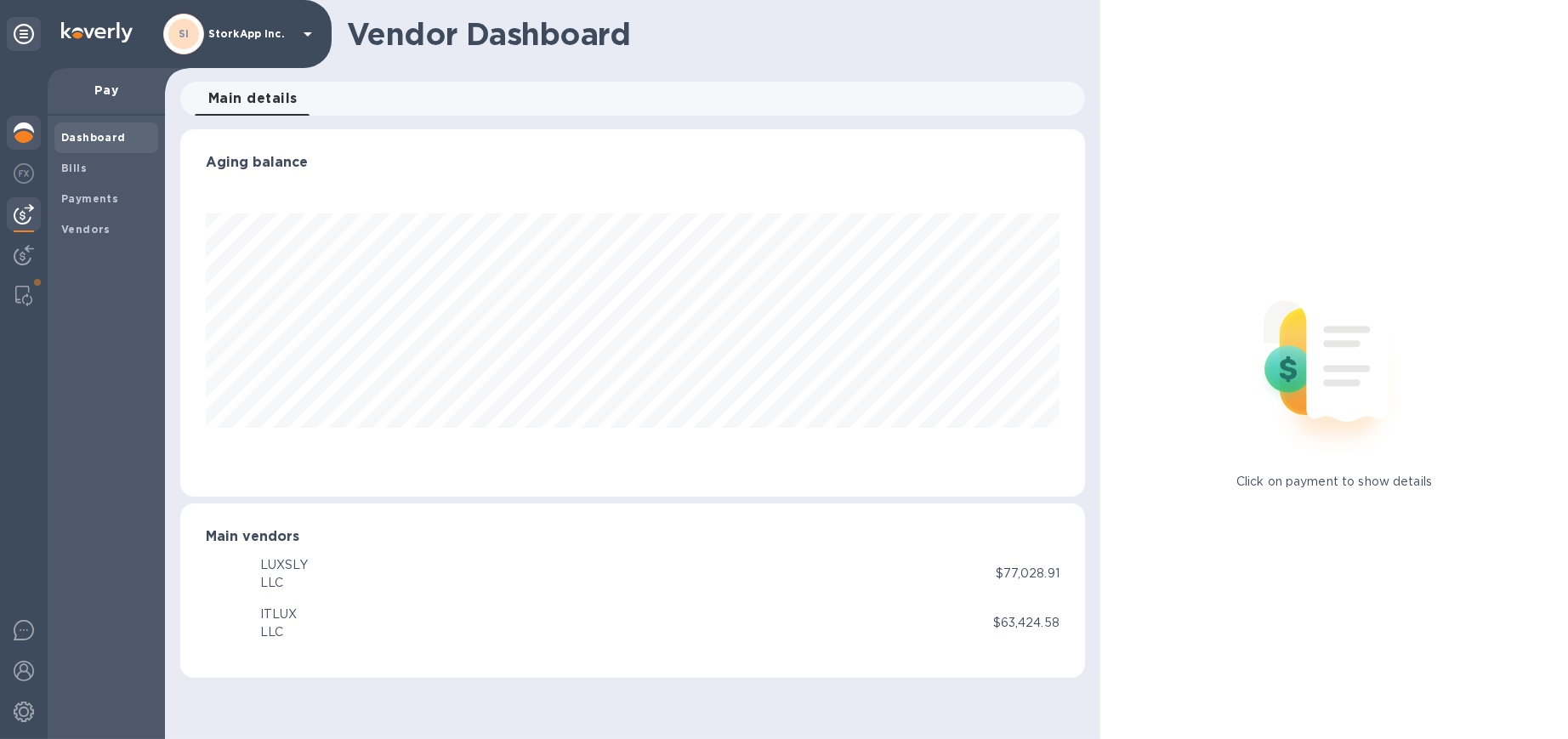 click at bounding box center (24, 133) 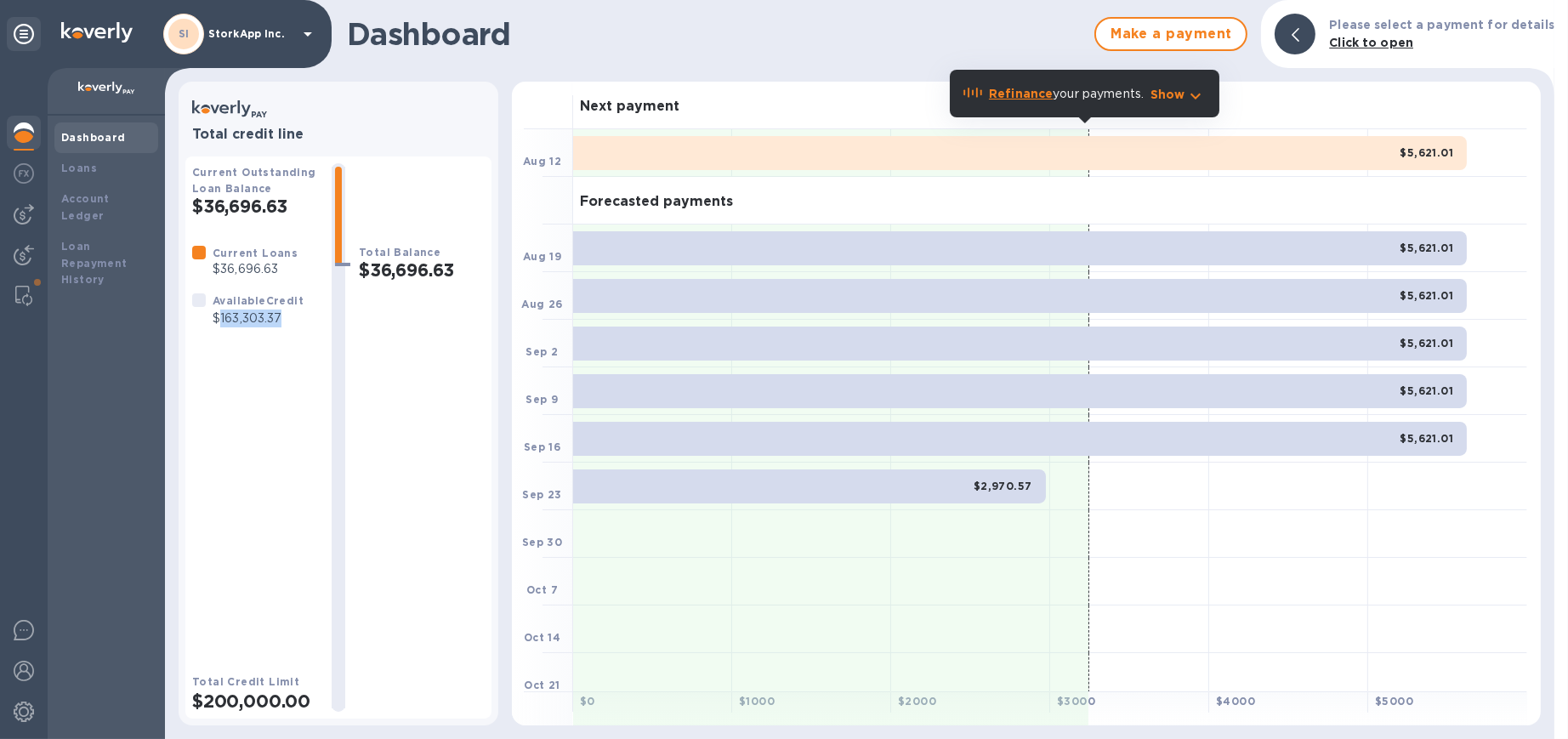 drag, startPoint x: 220, startPoint y: 319, endPoint x: 313, endPoint y: 320, distance: 93.005376 